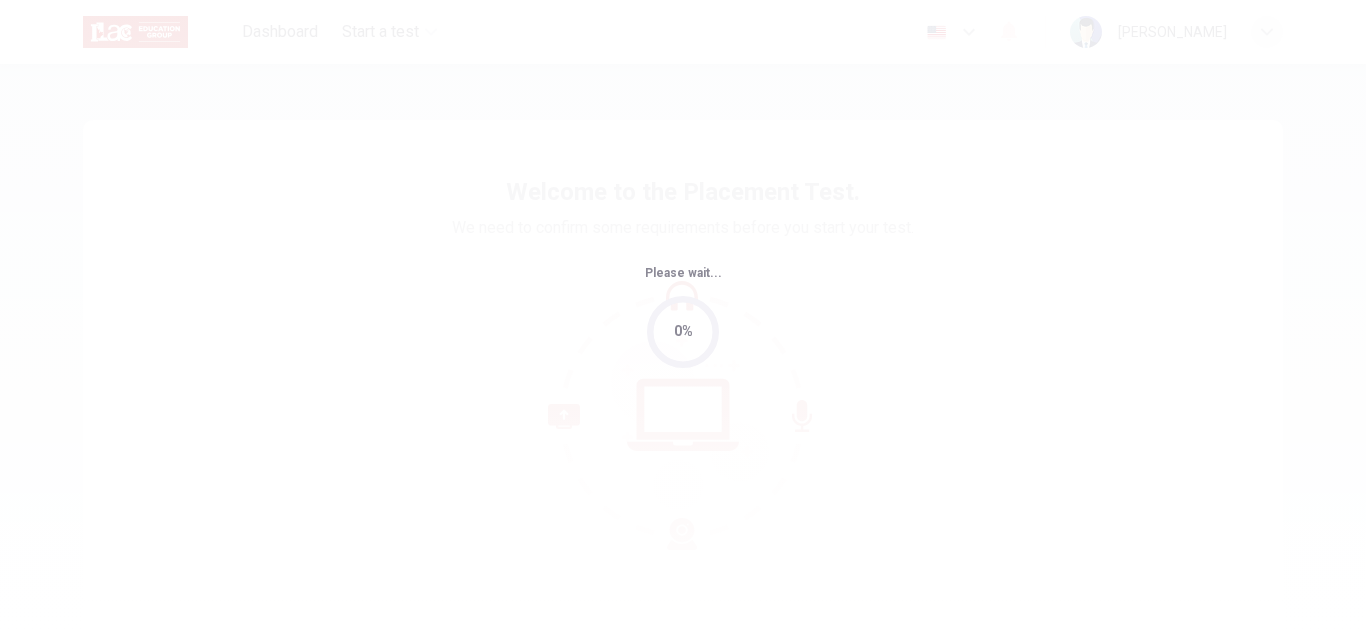 scroll, scrollTop: 0, scrollLeft: 0, axis: both 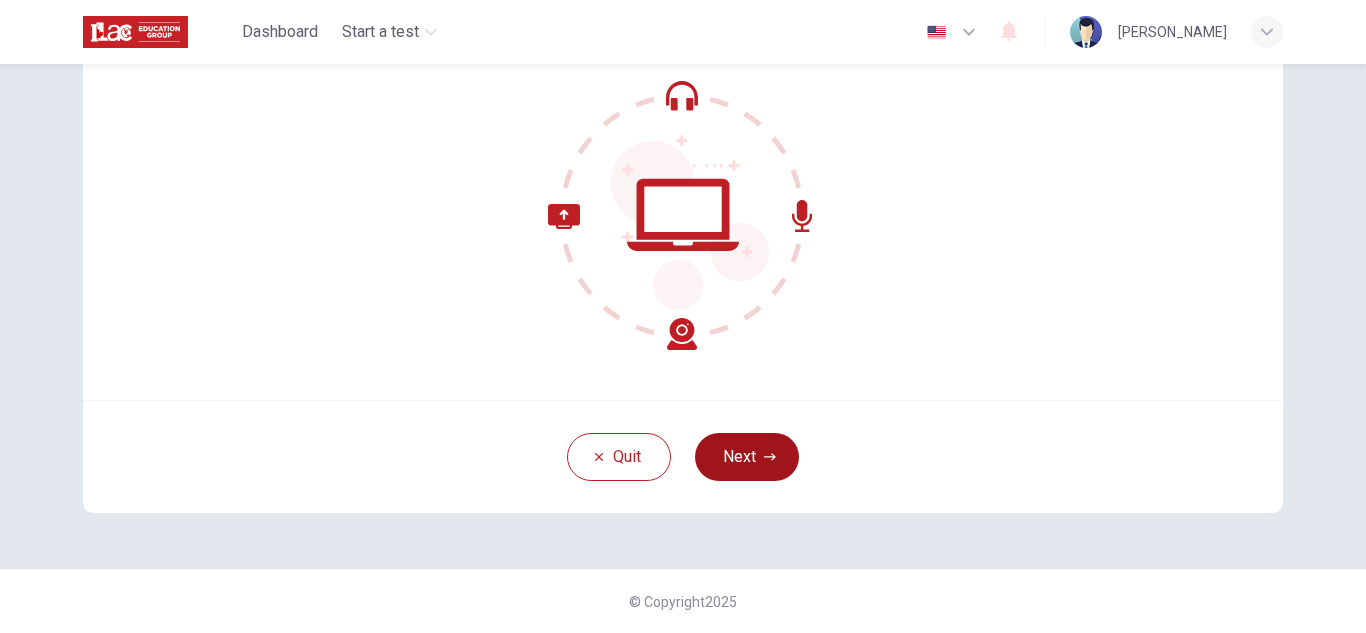 click on "Next" at bounding box center (747, 457) 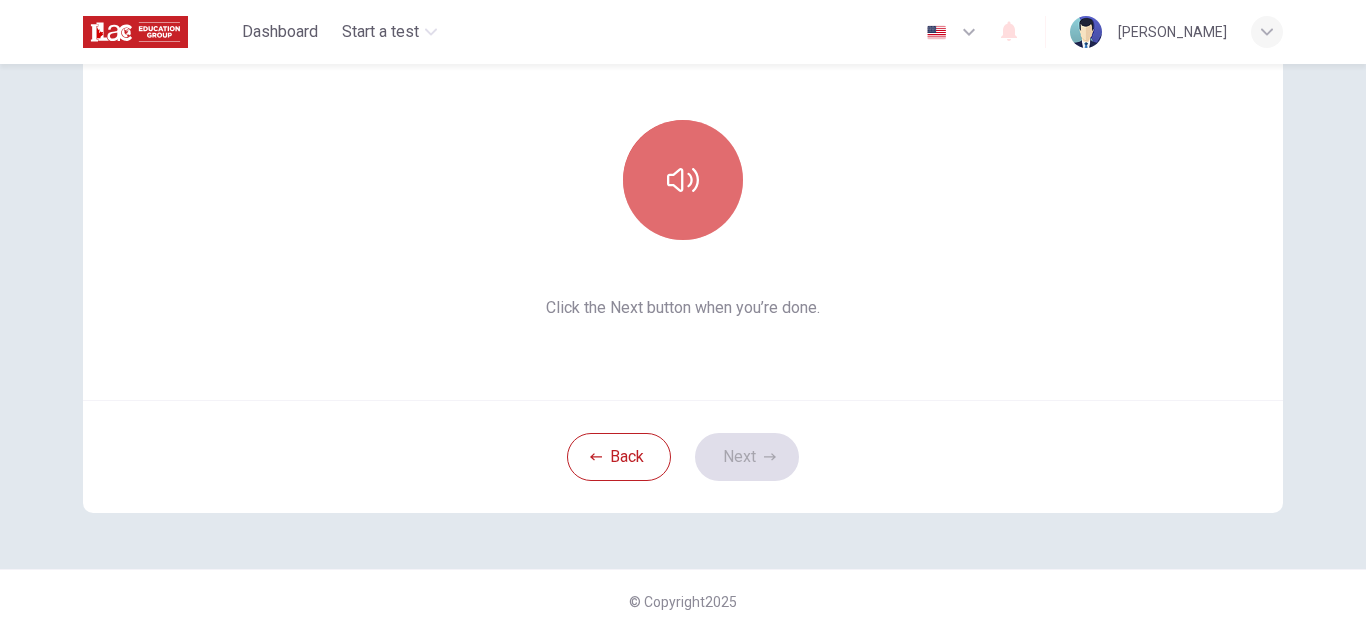 click at bounding box center (683, 180) 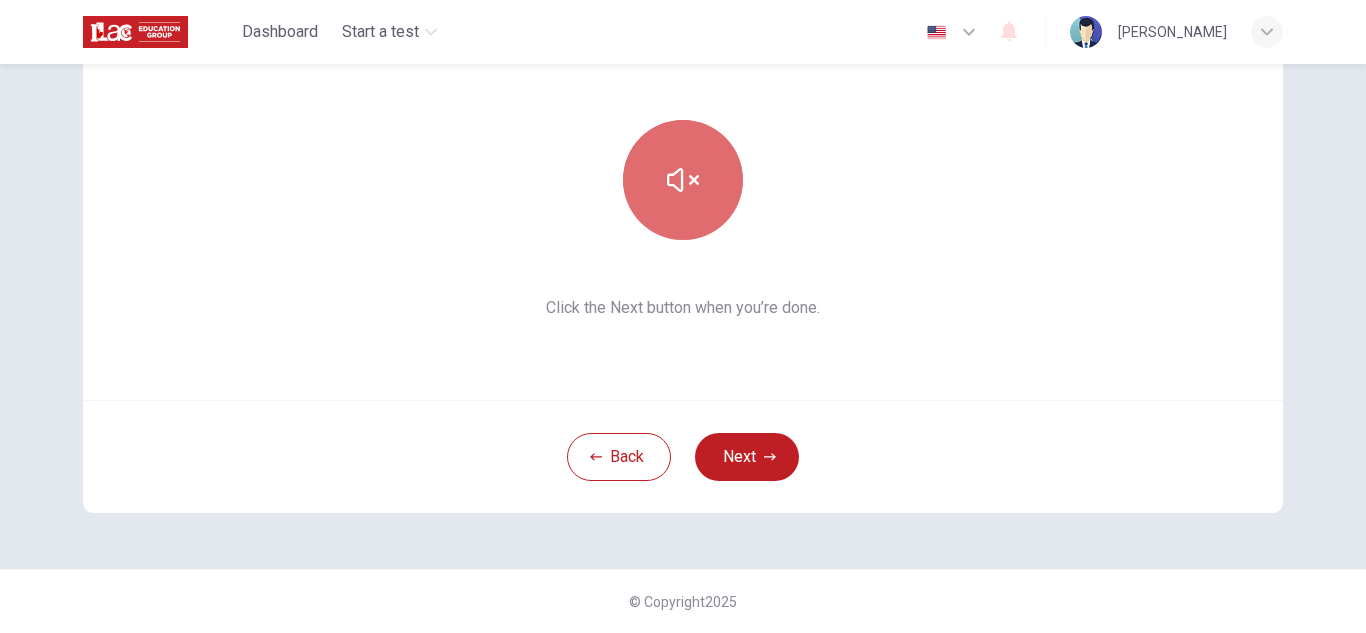 click at bounding box center (683, 180) 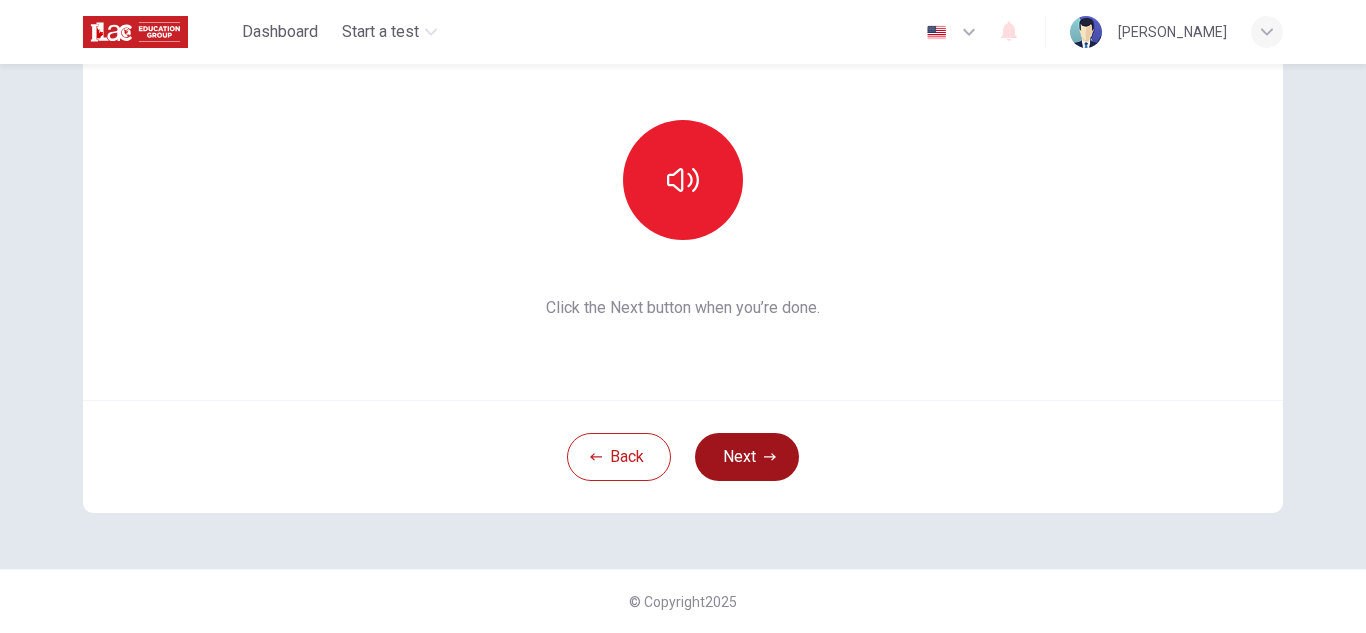 click on "Next" at bounding box center [747, 457] 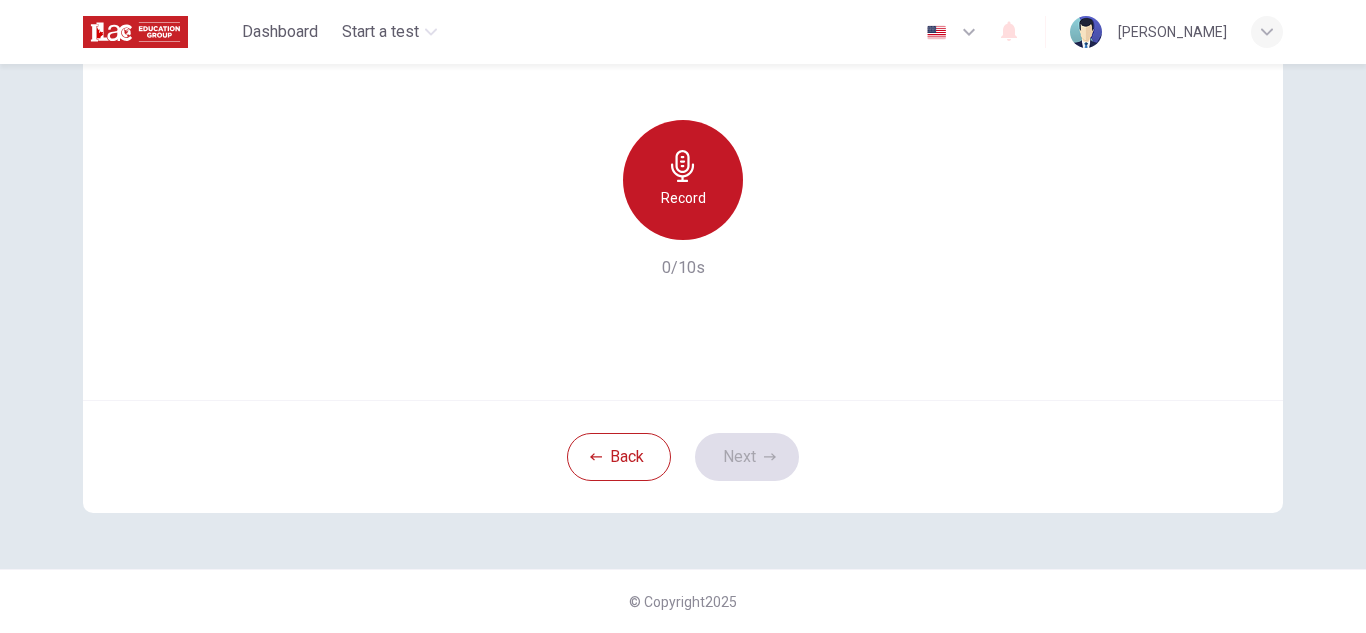 click 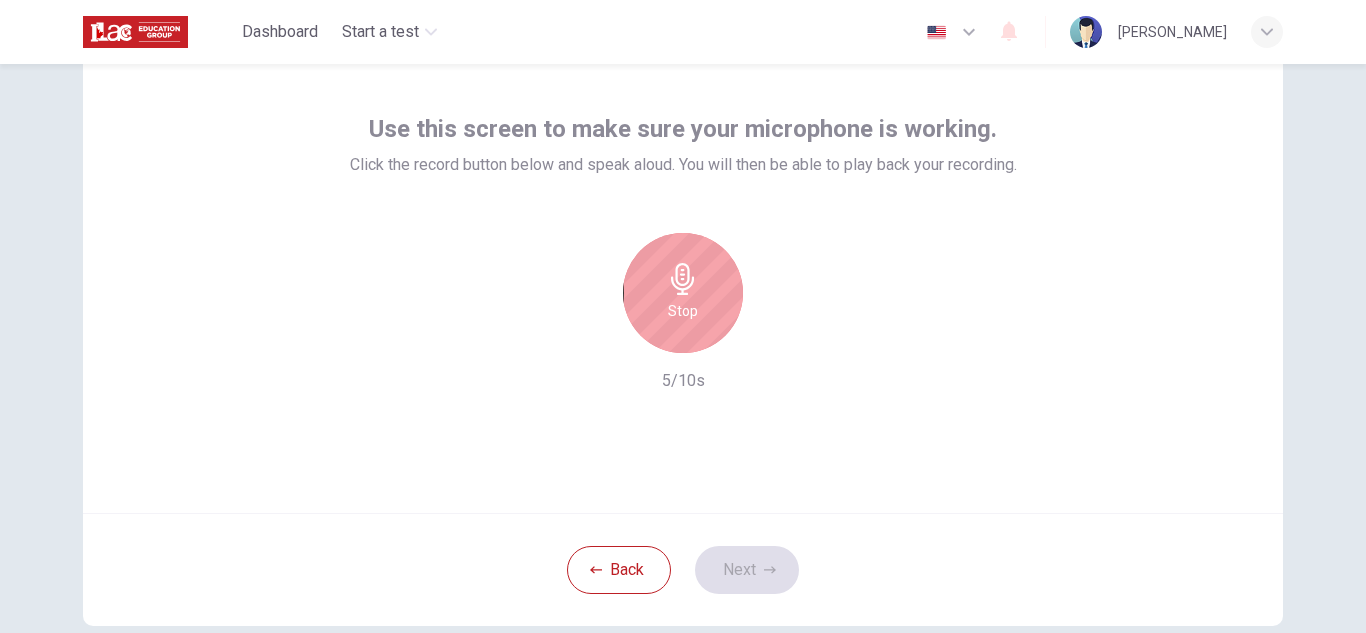 scroll, scrollTop: 88, scrollLeft: 0, axis: vertical 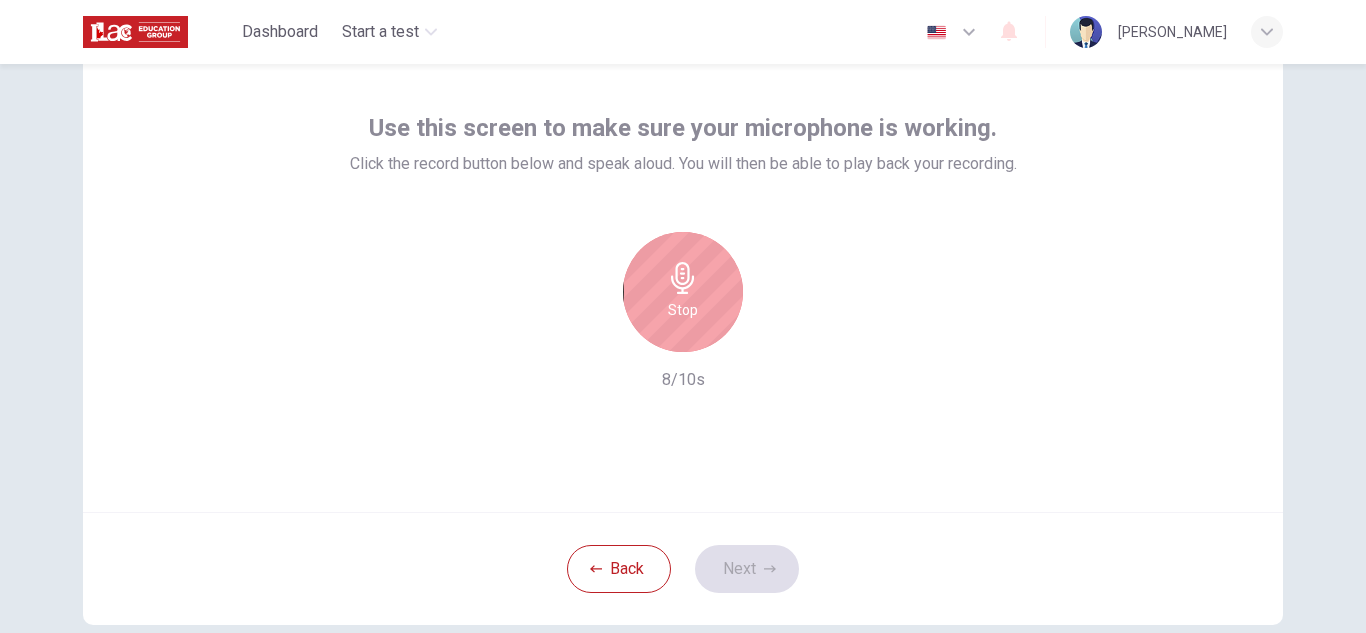 drag, startPoint x: 700, startPoint y: 302, endPoint x: 695, endPoint y: 405, distance: 103.121284 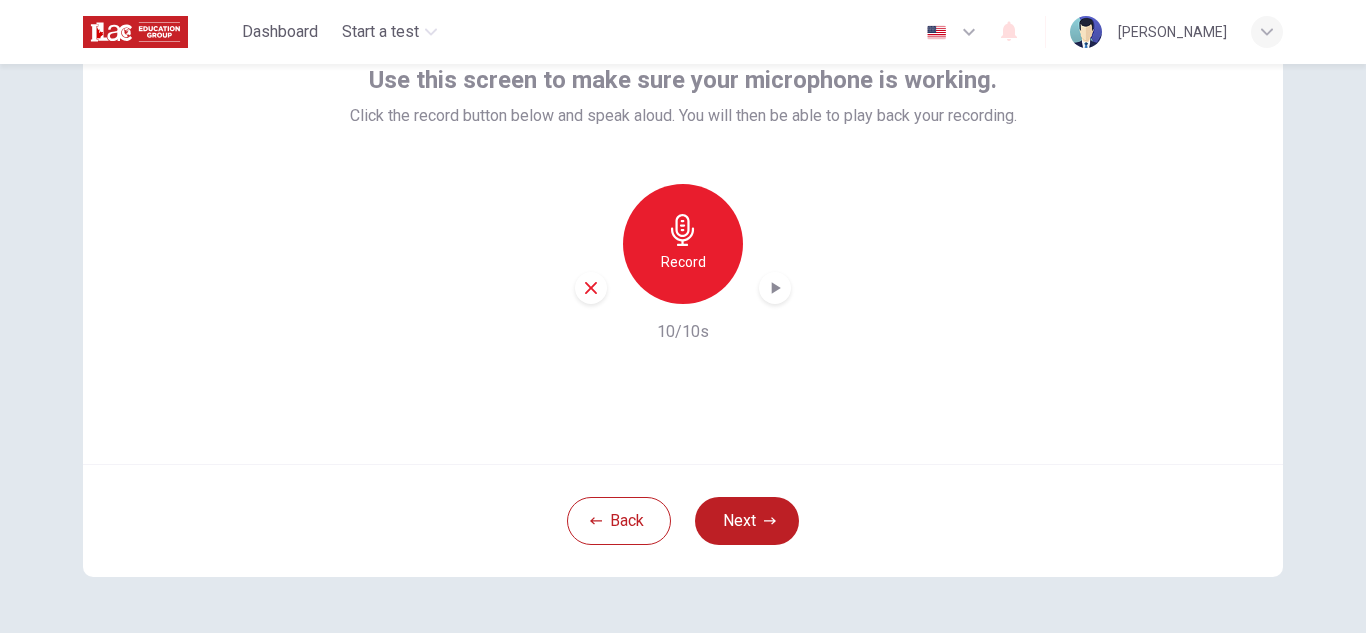 scroll, scrollTop: 137, scrollLeft: 0, axis: vertical 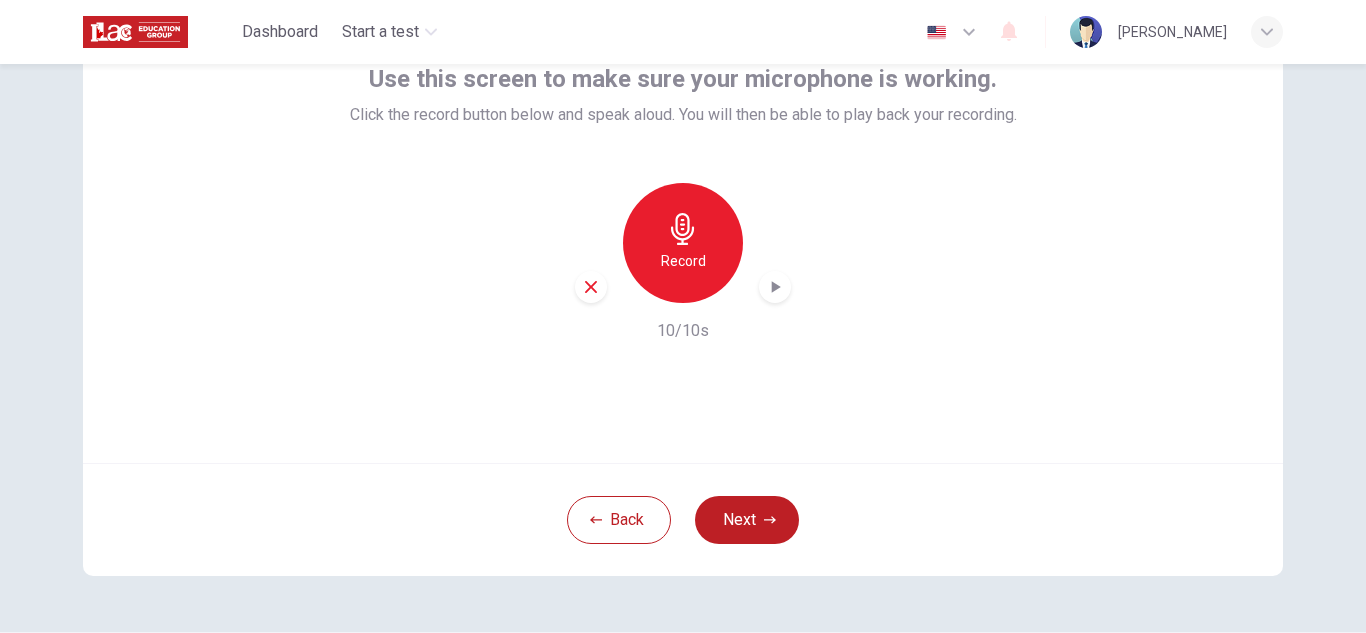 click at bounding box center (775, 287) 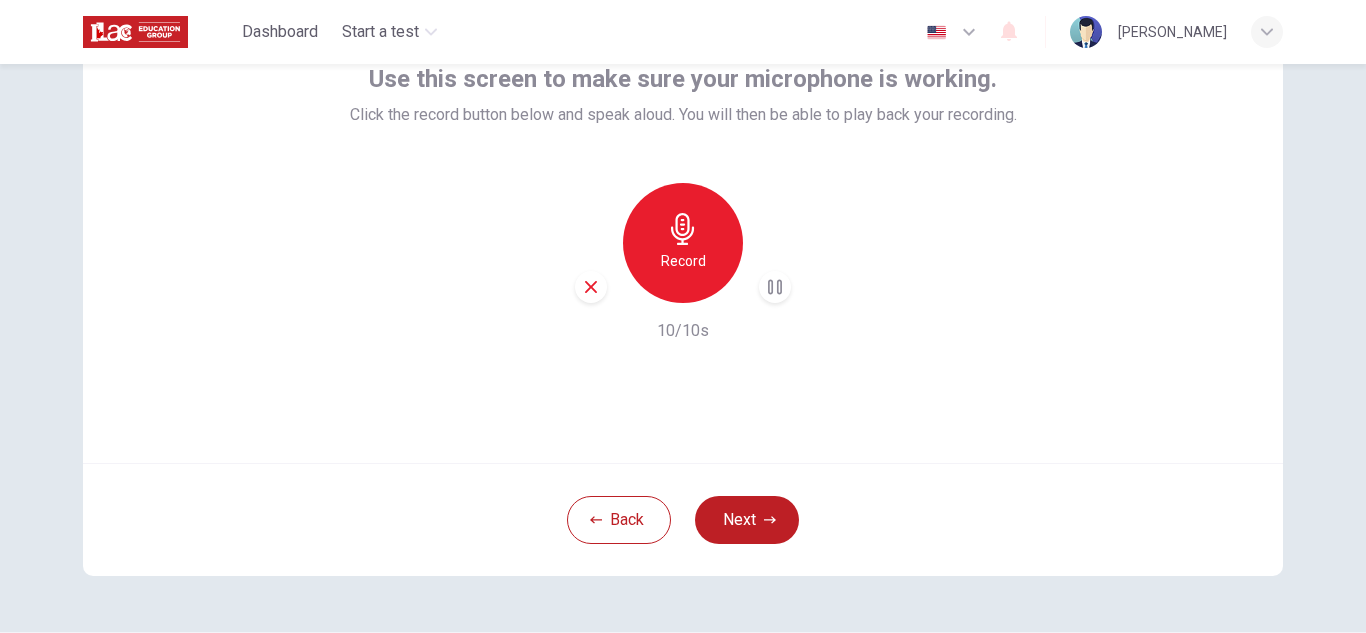 click 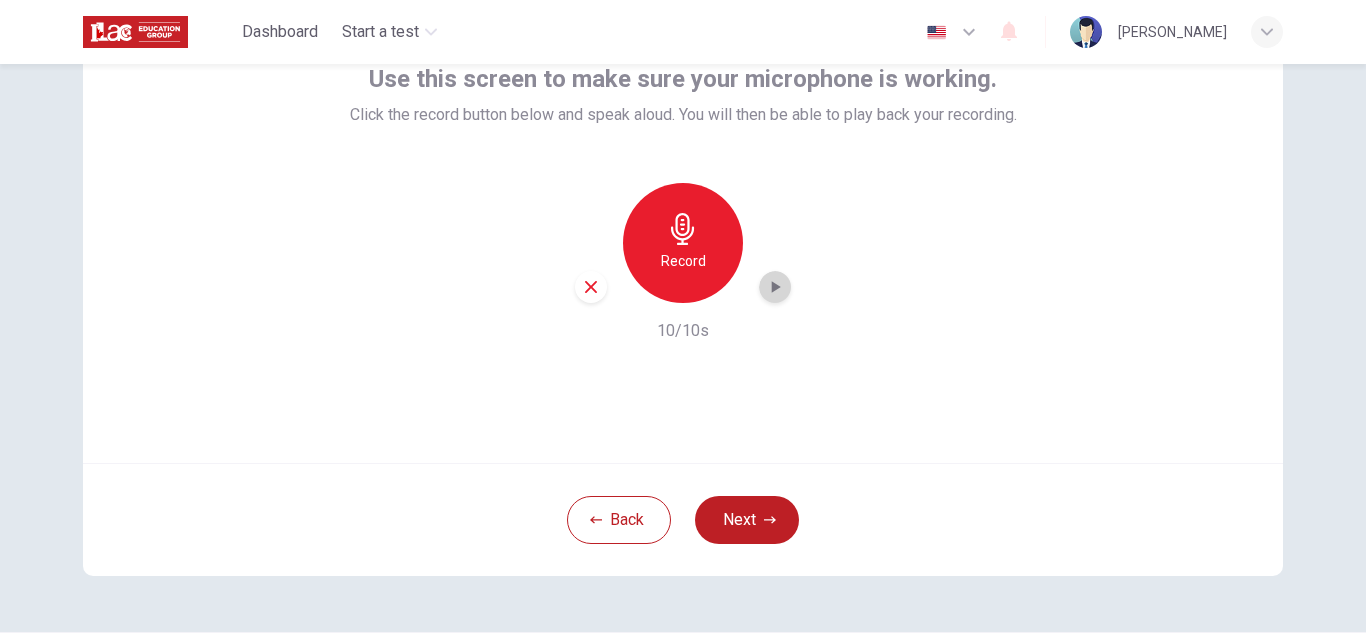click 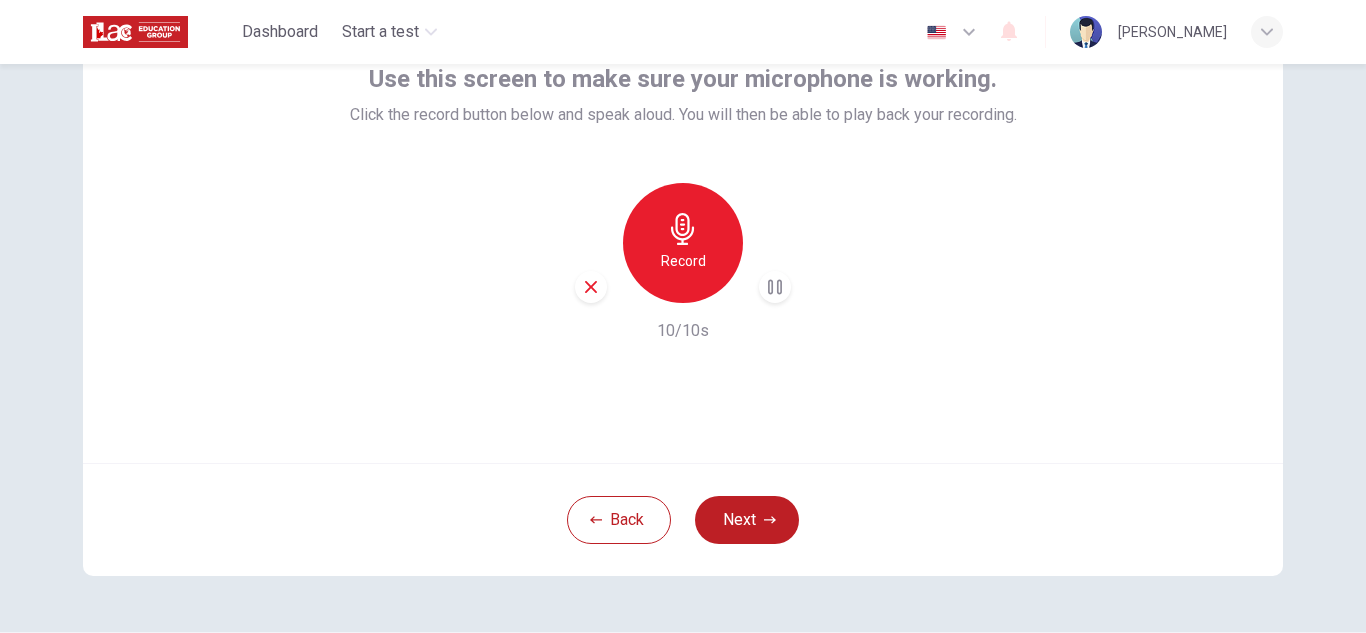 click on "Record" at bounding box center [683, 243] 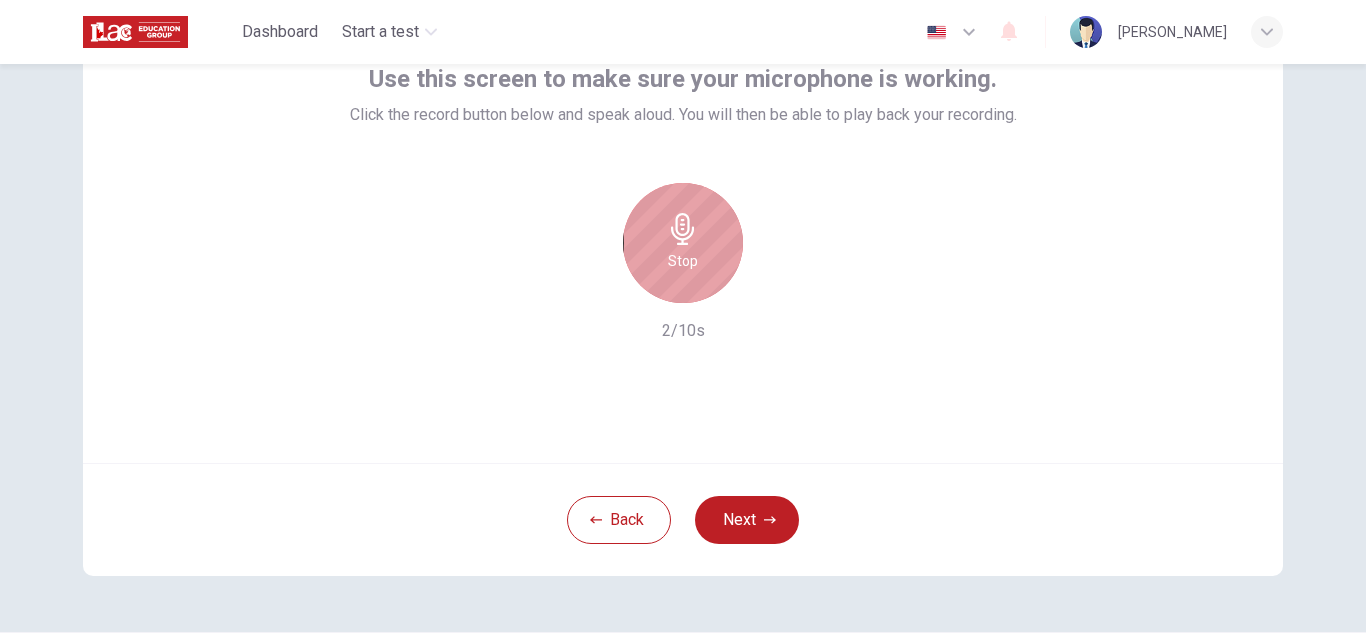 click on "Stop" at bounding box center (683, 243) 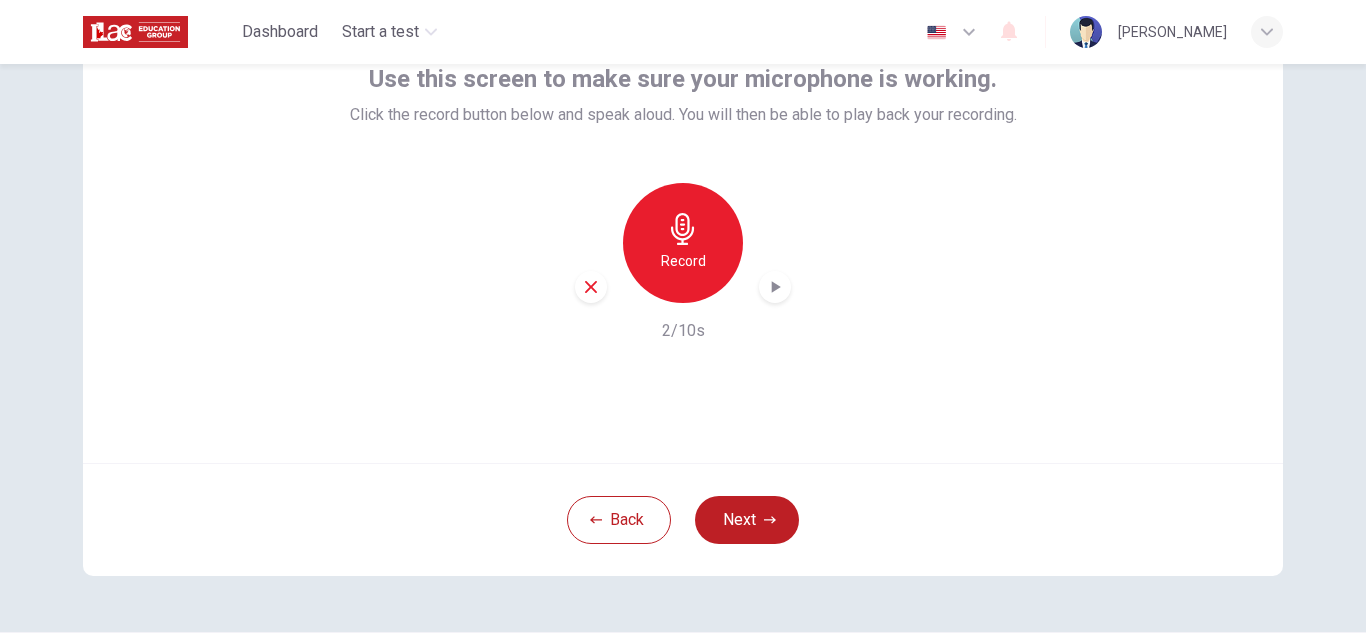 click at bounding box center (775, 287) 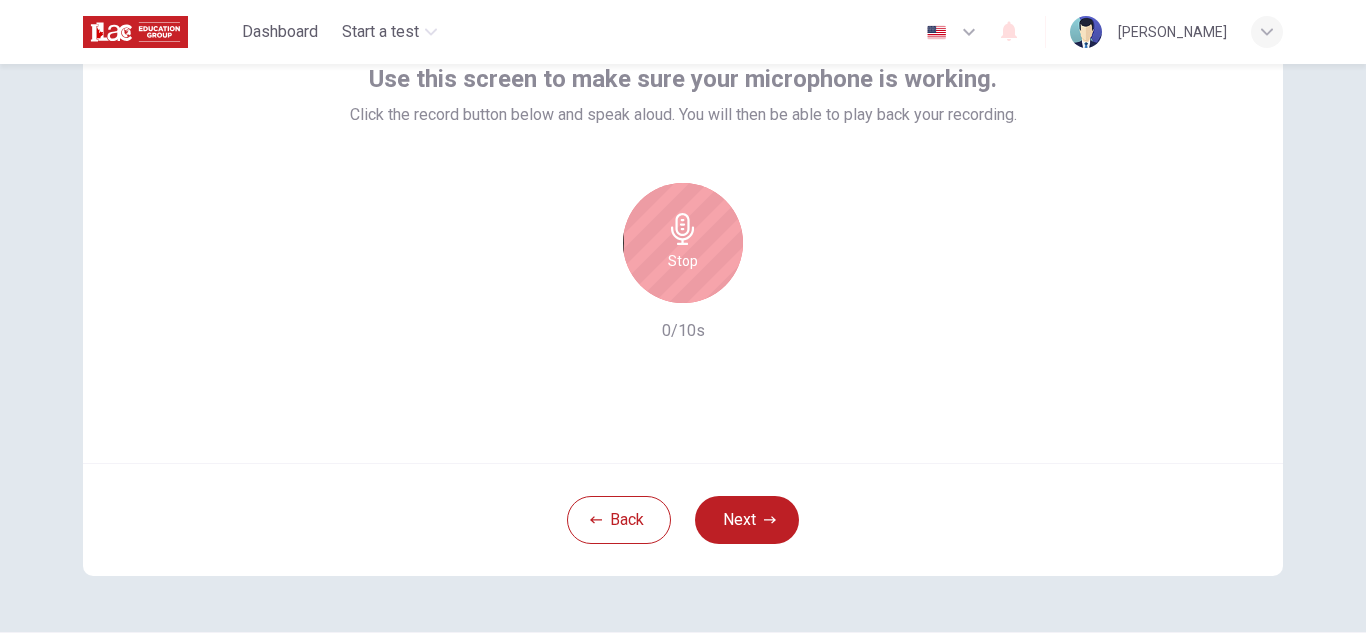 type 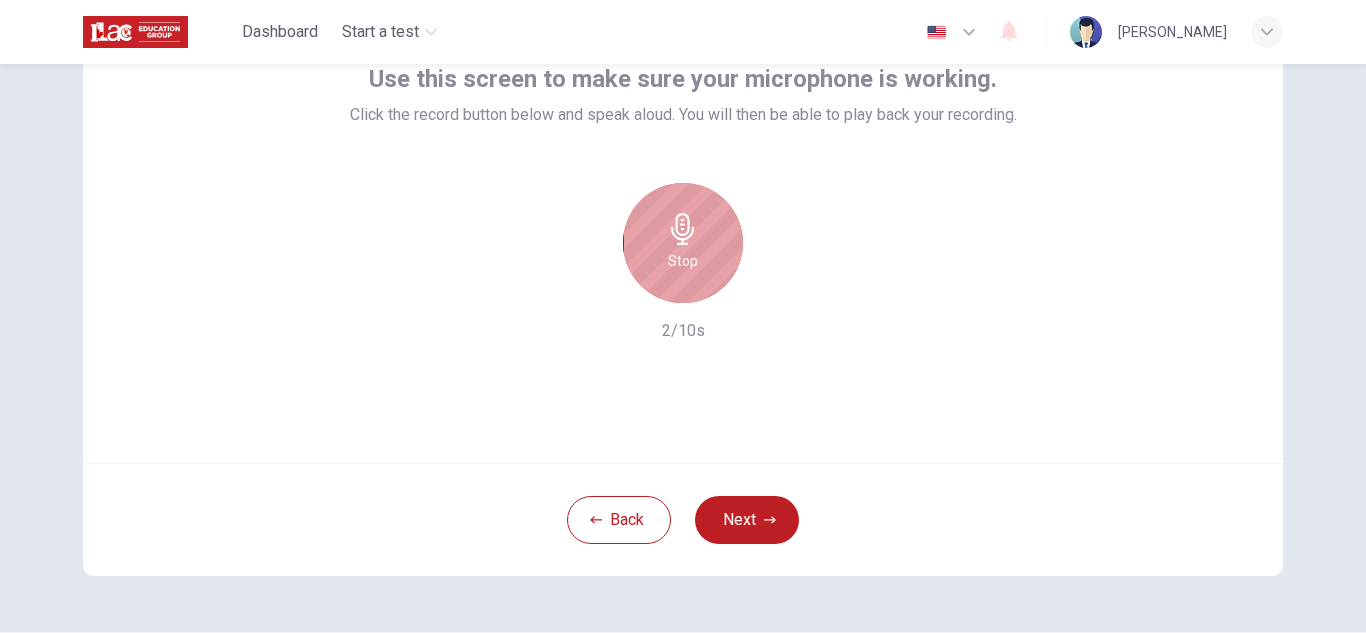 click on "Stop" at bounding box center [683, 243] 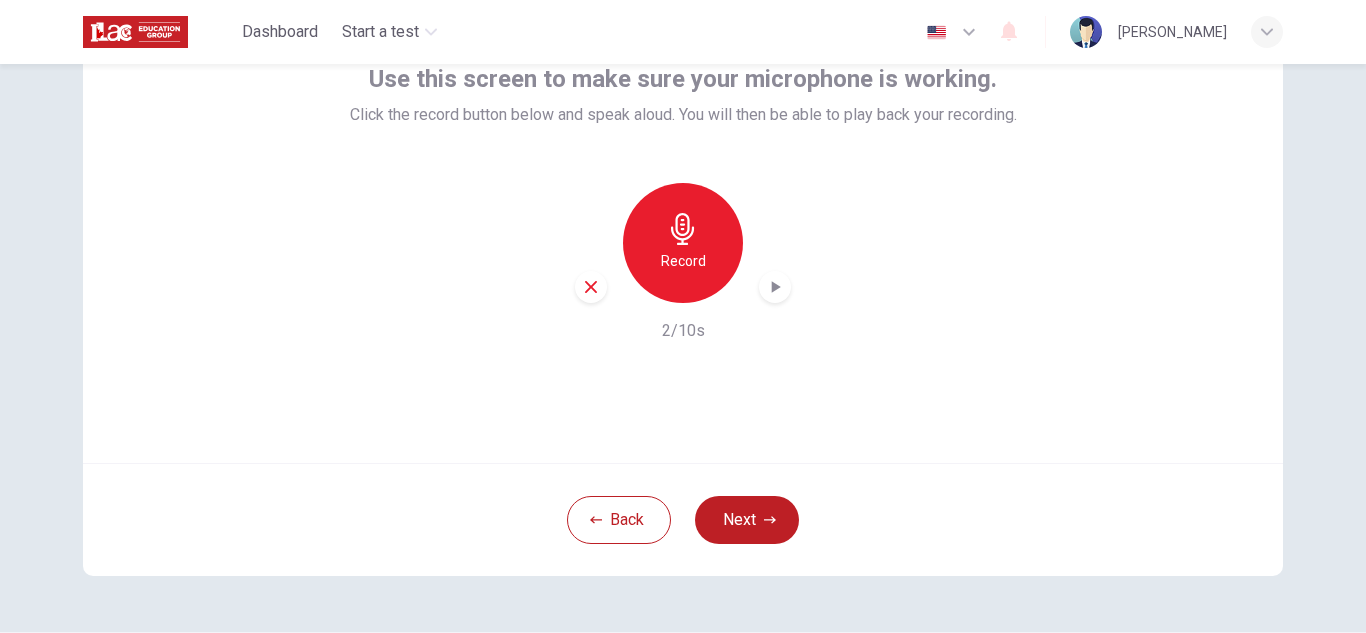 click on "Record" at bounding box center [683, 243] 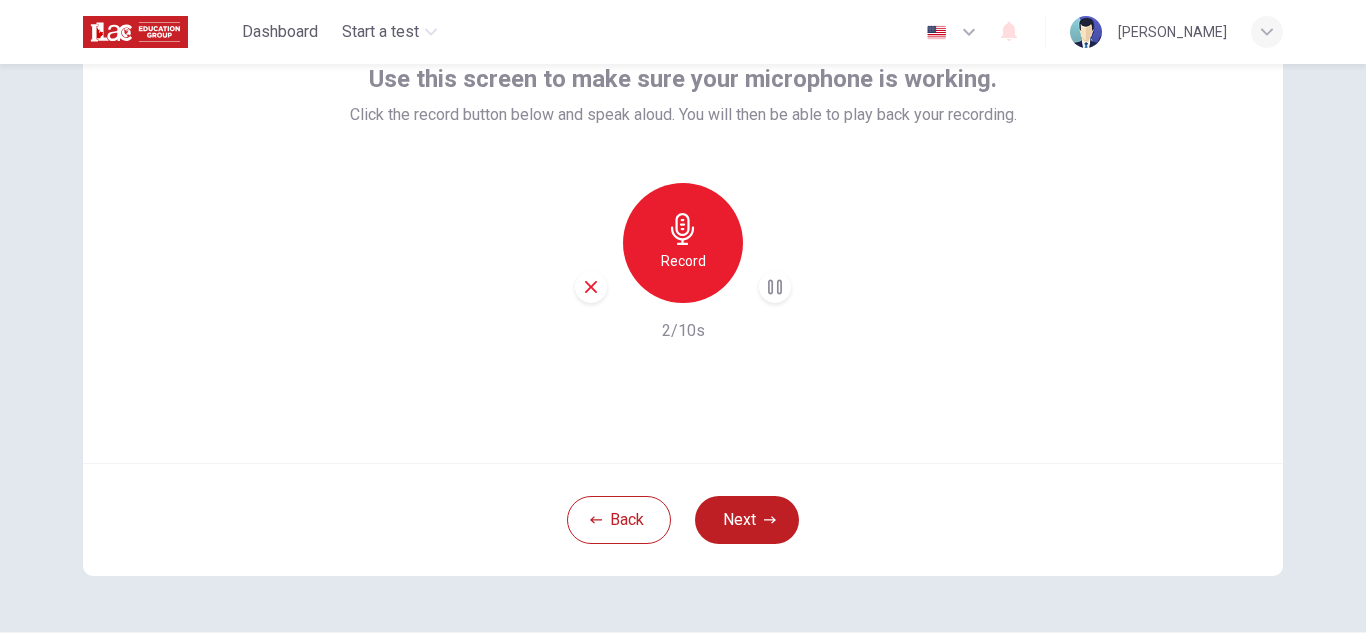 click 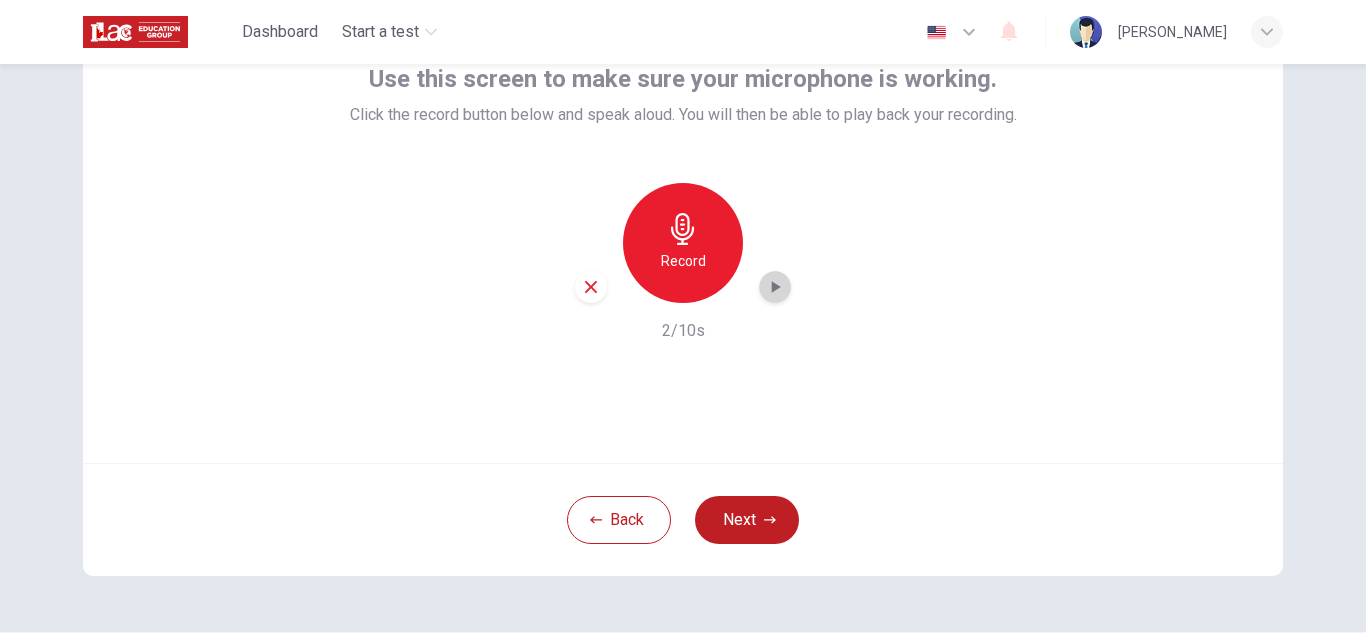 click 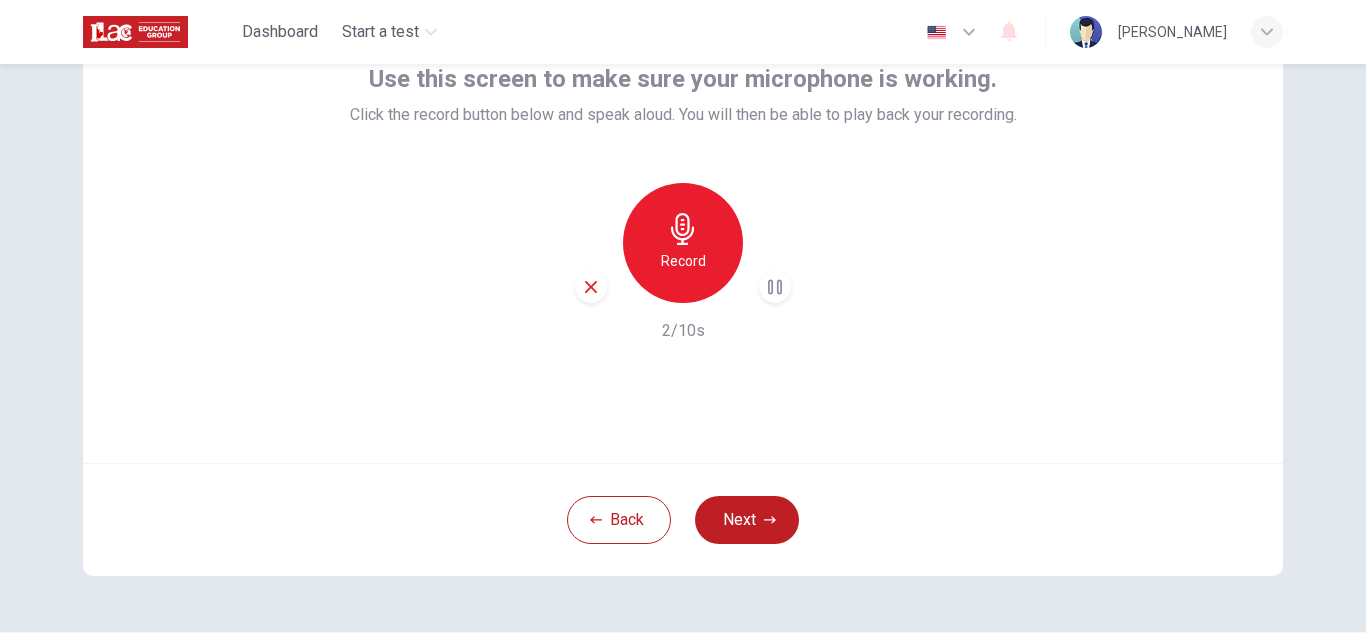 click 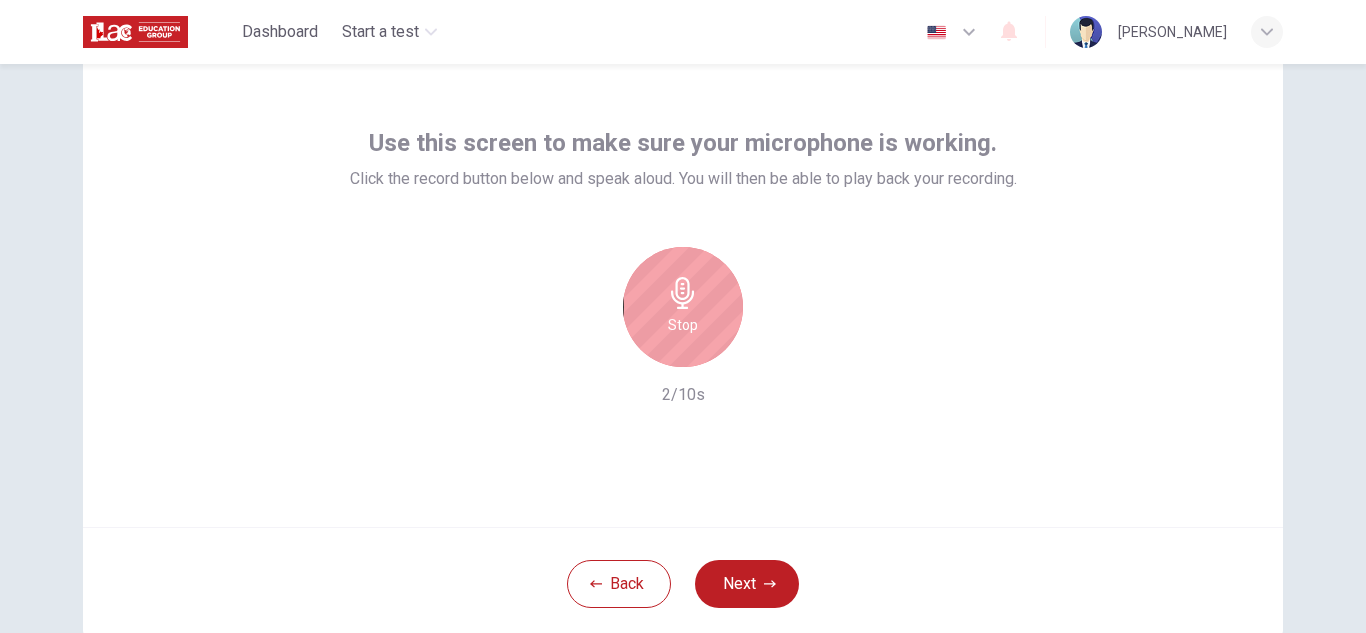 scroll, scrollTop: 72, scrollLeft: 0, axis: vertical 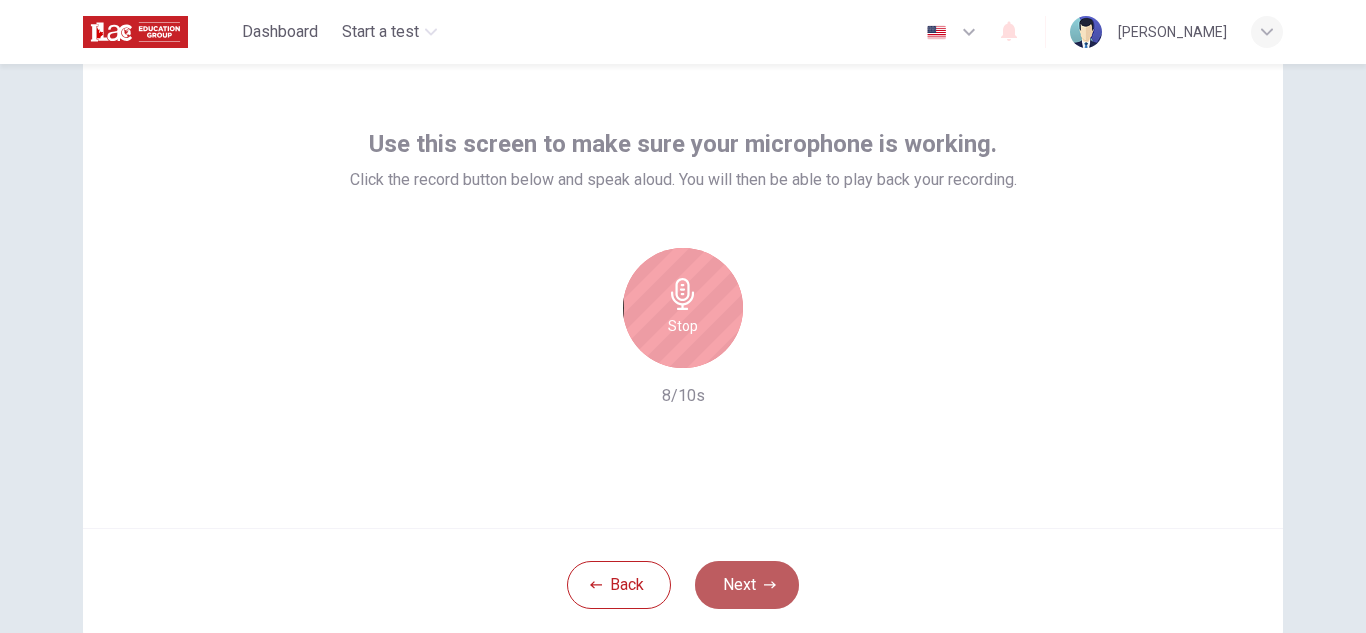click on "Next" at bounding box center [747, 585] 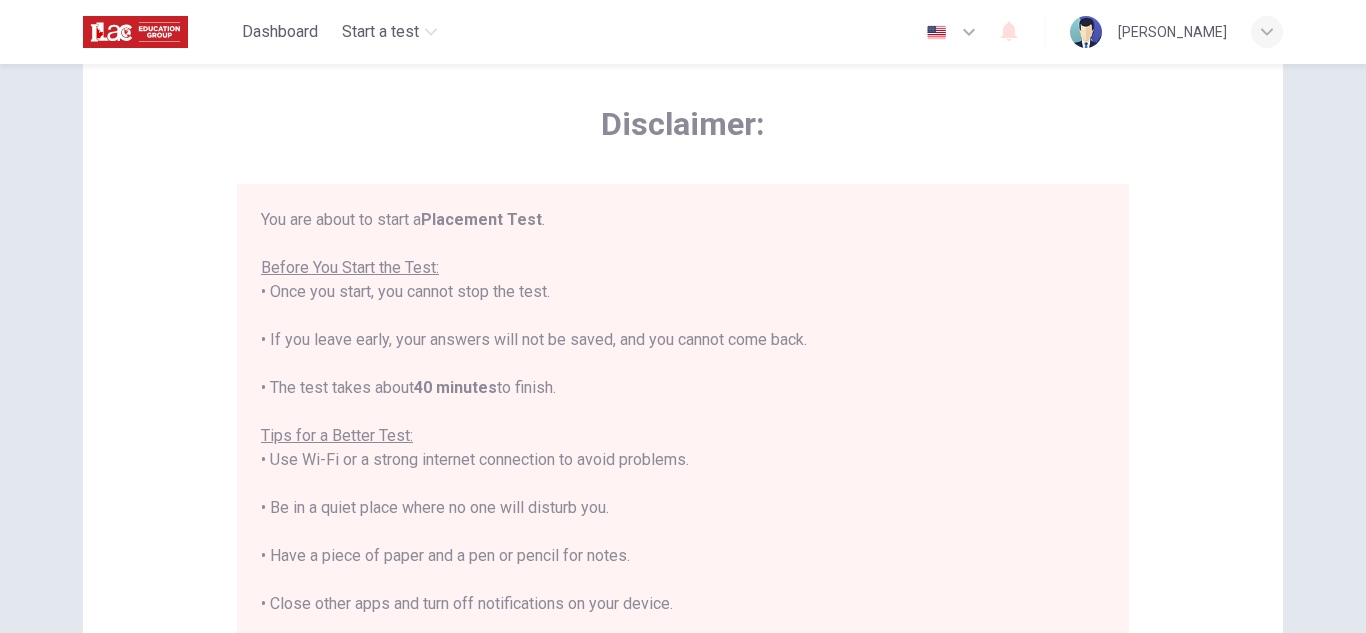 scroll, scrollTop: 0, scrollLeft: 0, axis: both 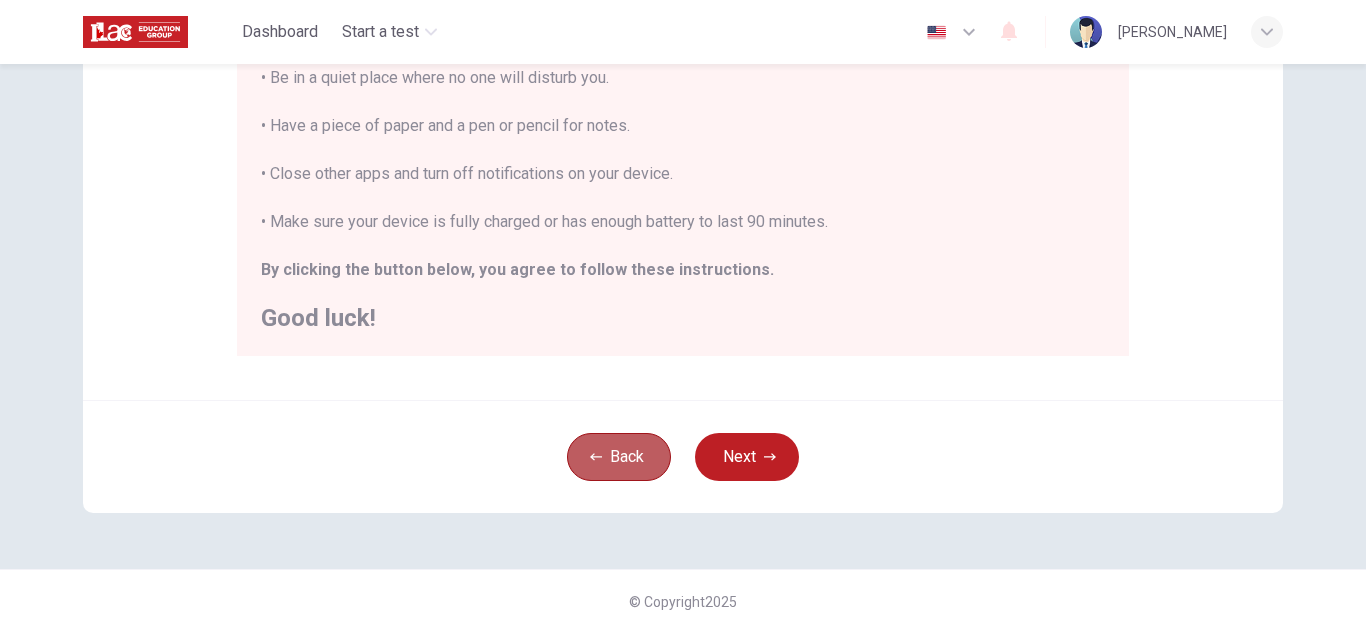 drag, startPoint x: 668, startPoint y: 402, endPoint x: 588, endPoint y: 455, distance: 95.96353 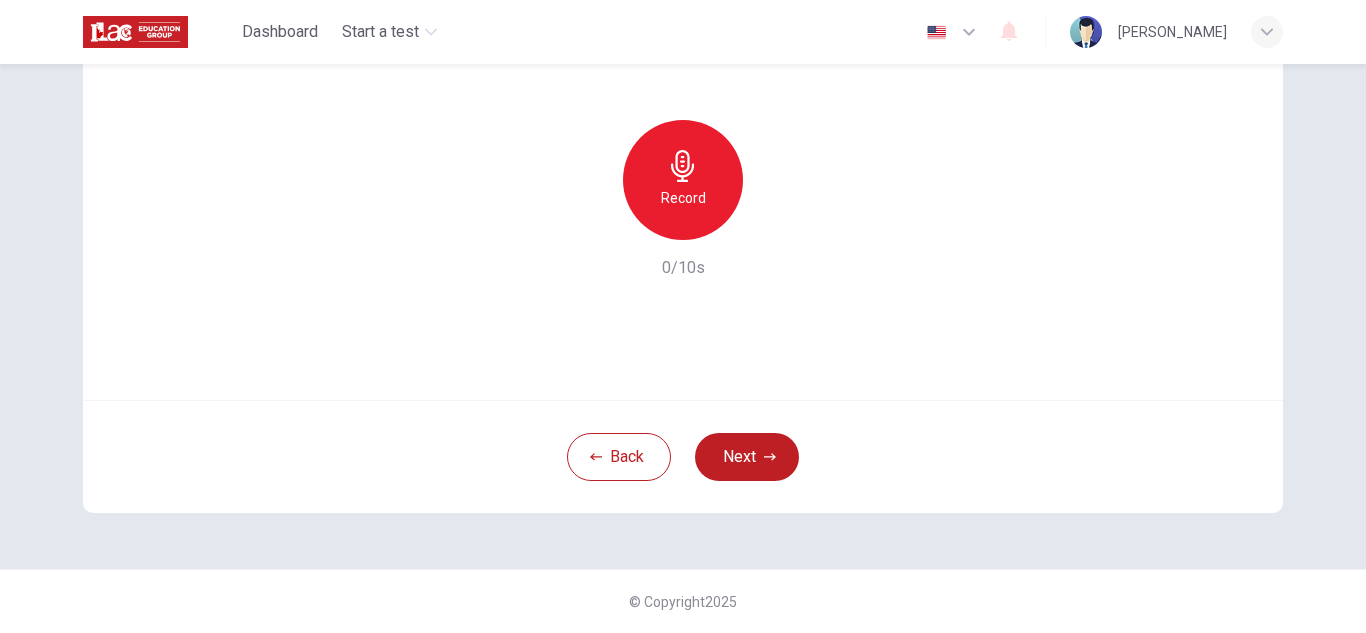 click on "Record" at bounding box center [683, 180] 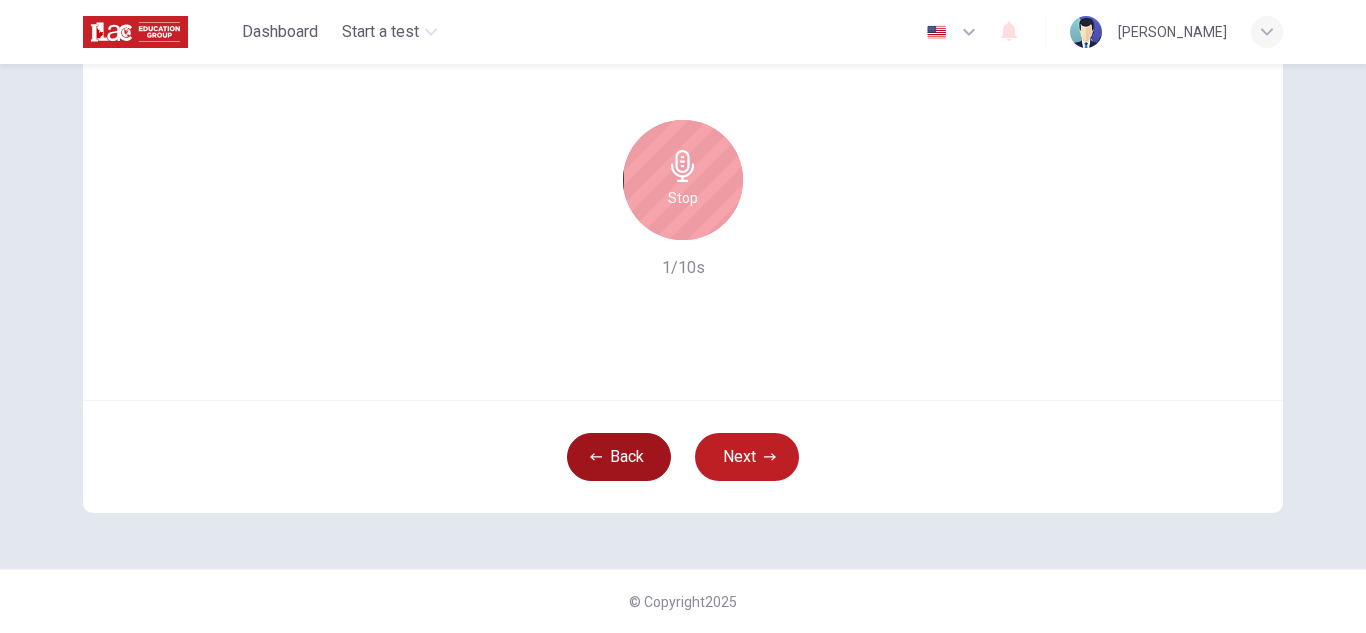 click on "Back" at bounding box center [619, 457] 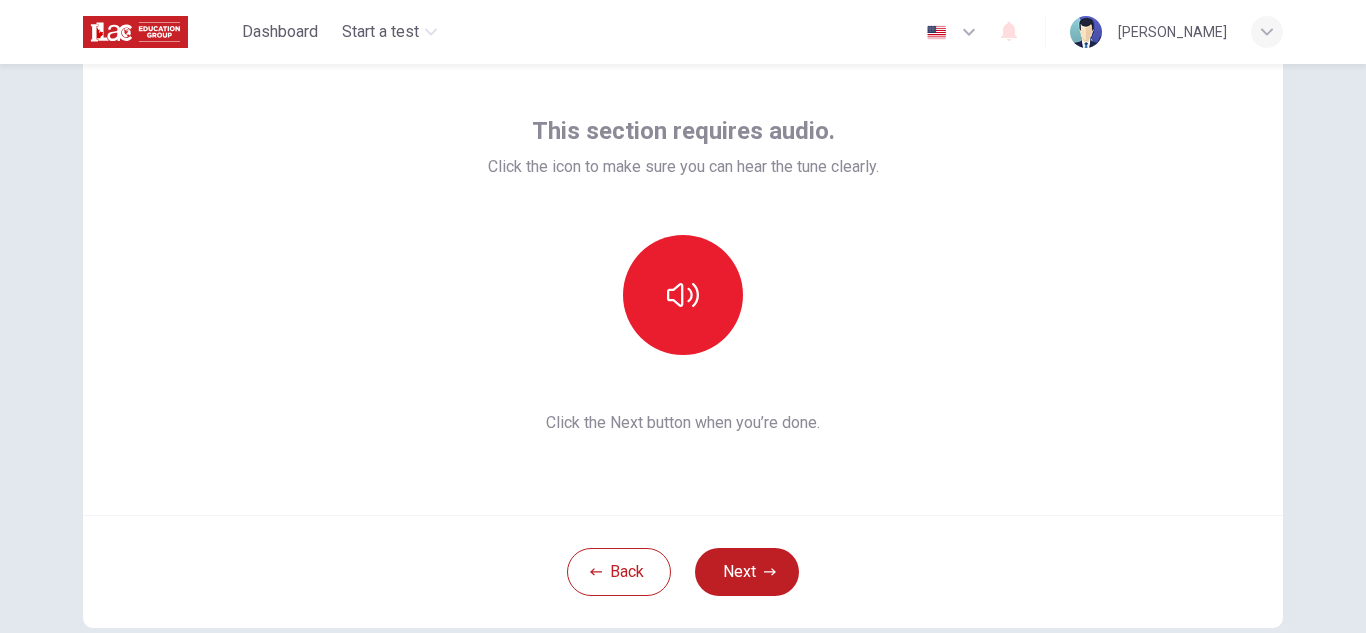 scroll, scrollTop: 84, scrollLeft: 0, axis: vertical 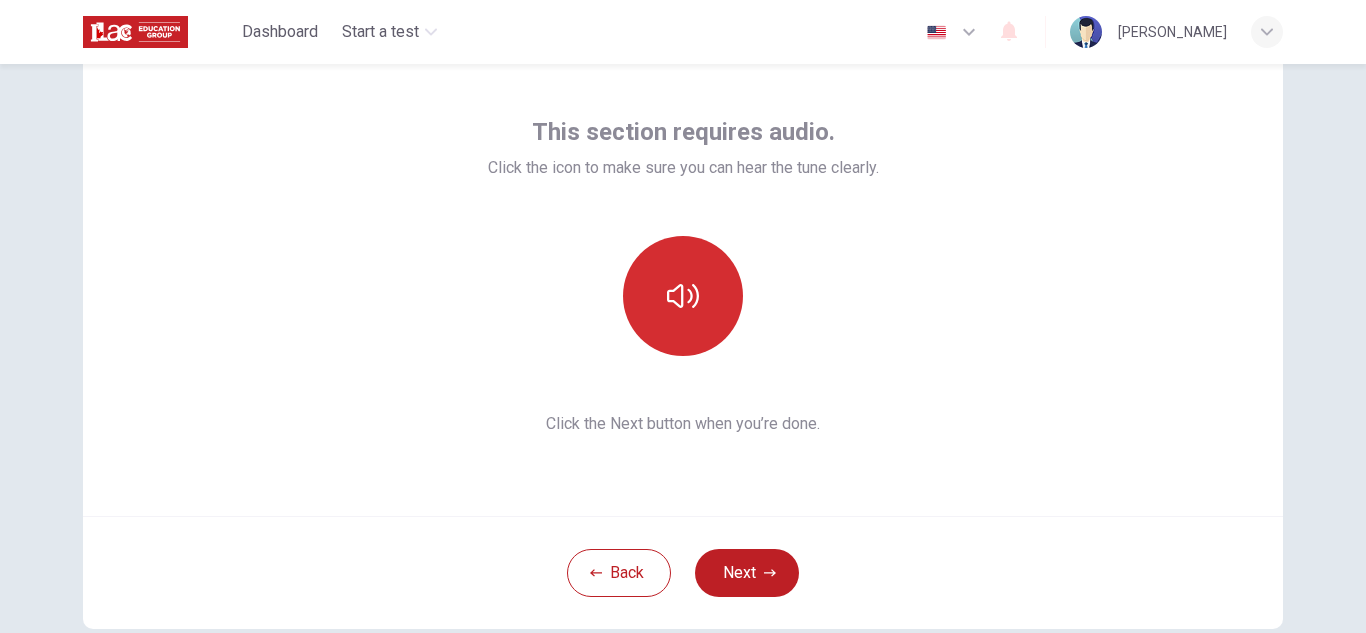 click at bounding box center (683, 296) 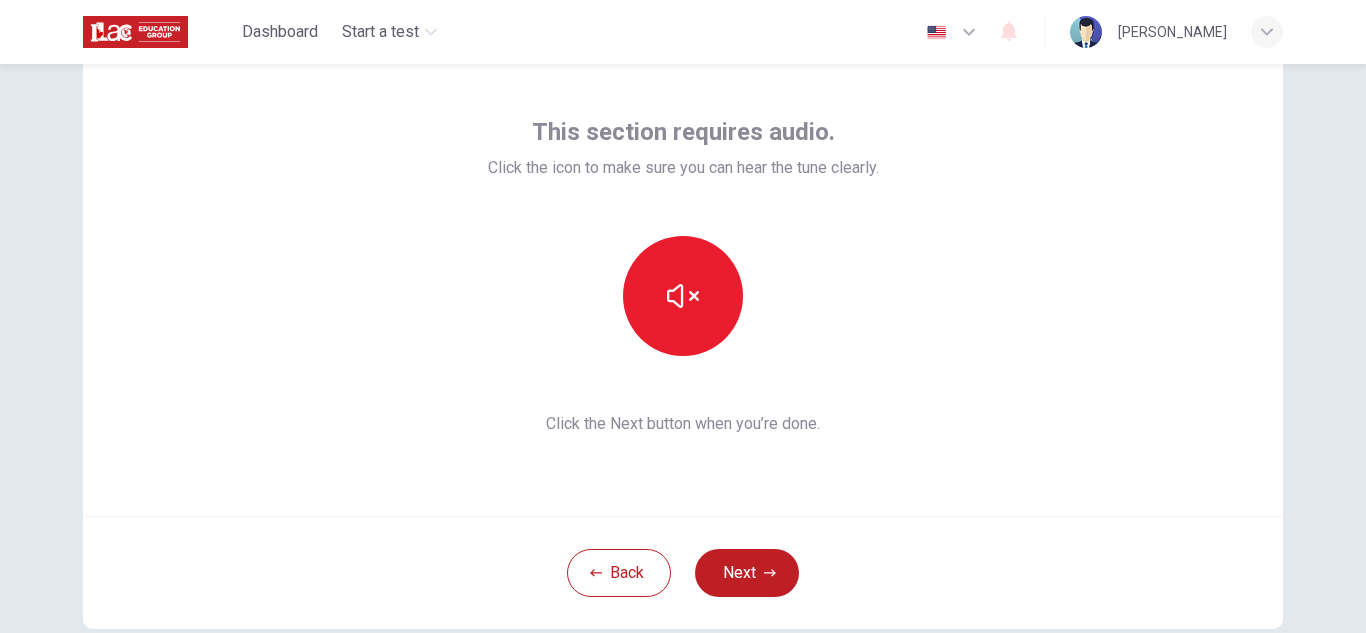 drag, startPoint x: 694, startPoint y: 311, endPoint x: 803, endPoint y: 385, distance: 131.74597 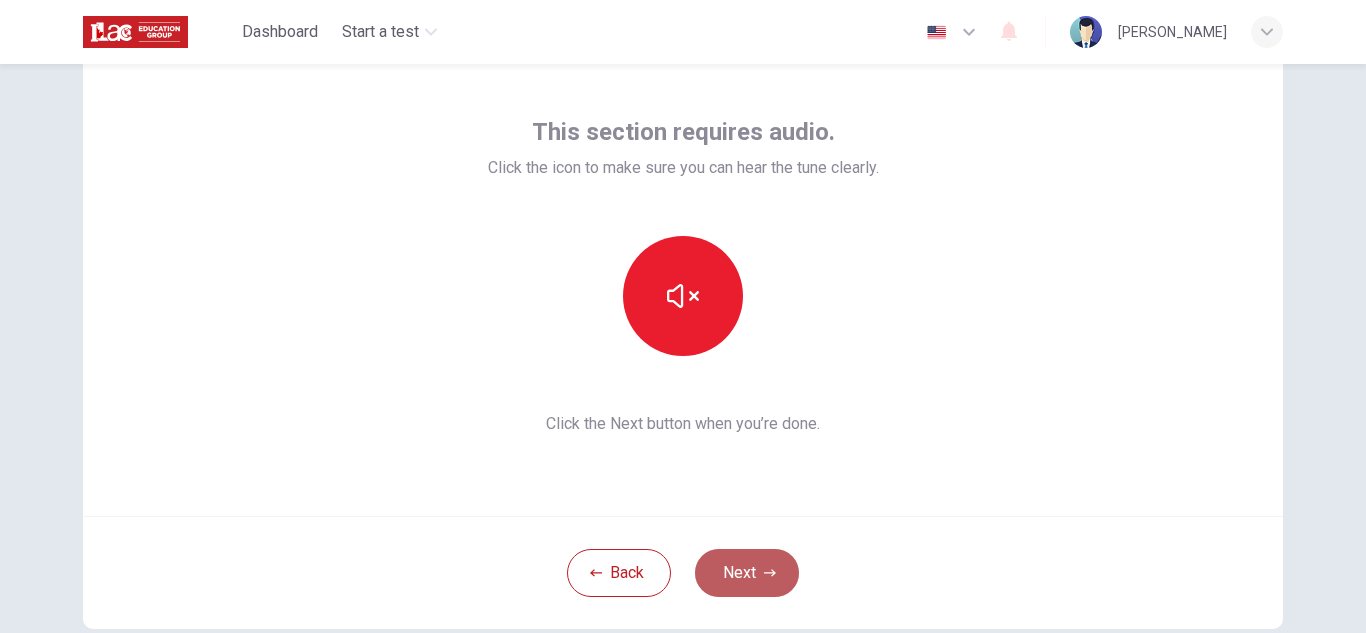 click on "Next" at bounding box center (747, 573) 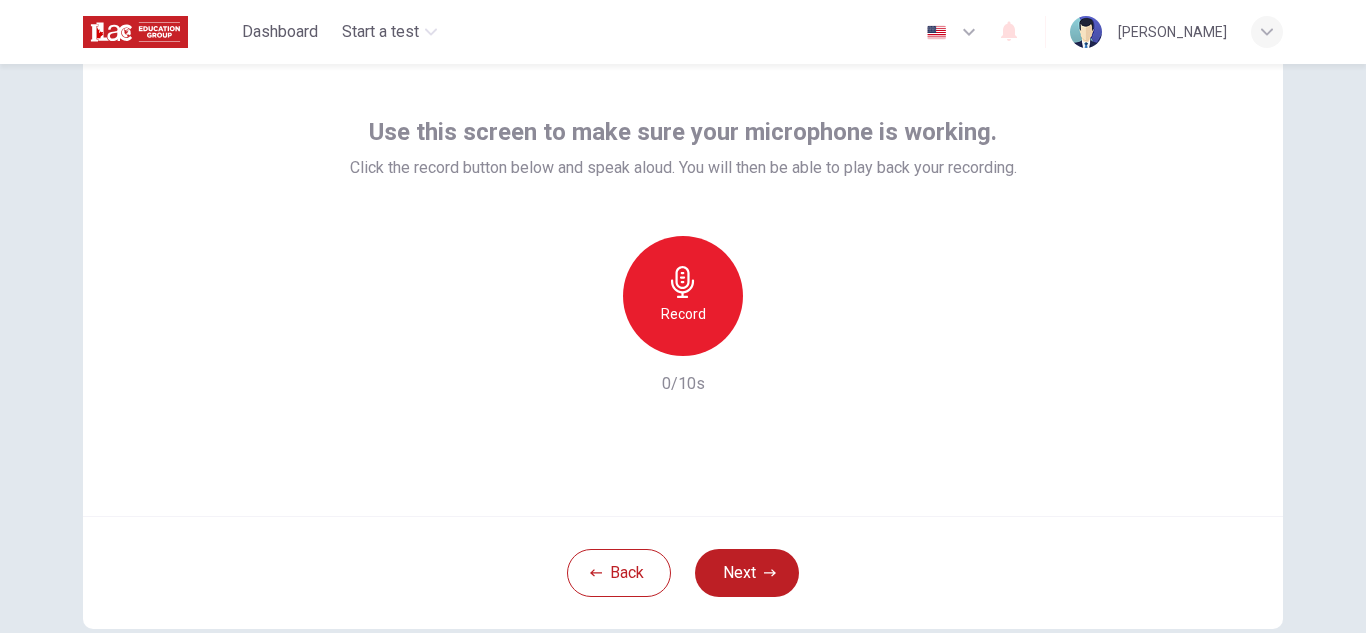 drag, startPoint x: 692, startPoint y: 289, endPoint x: 675, endPoint y: 317, distance: 32.75668 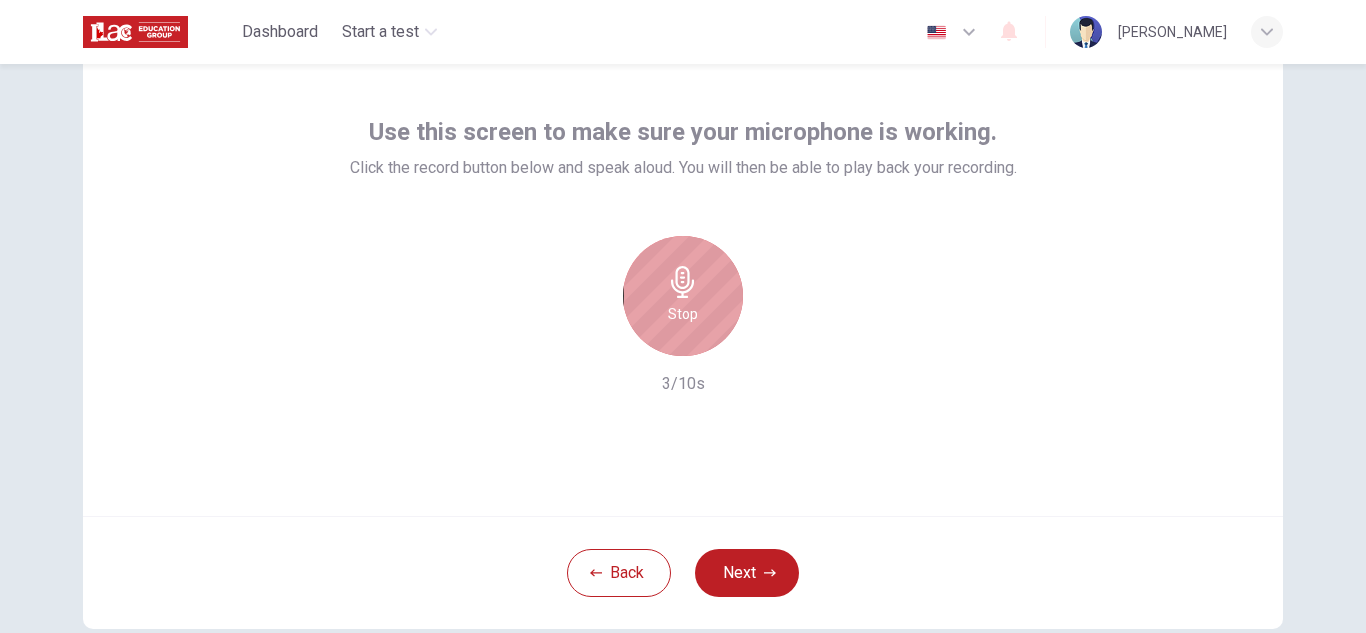 click on "Stop" at bounding box center [683, 296] 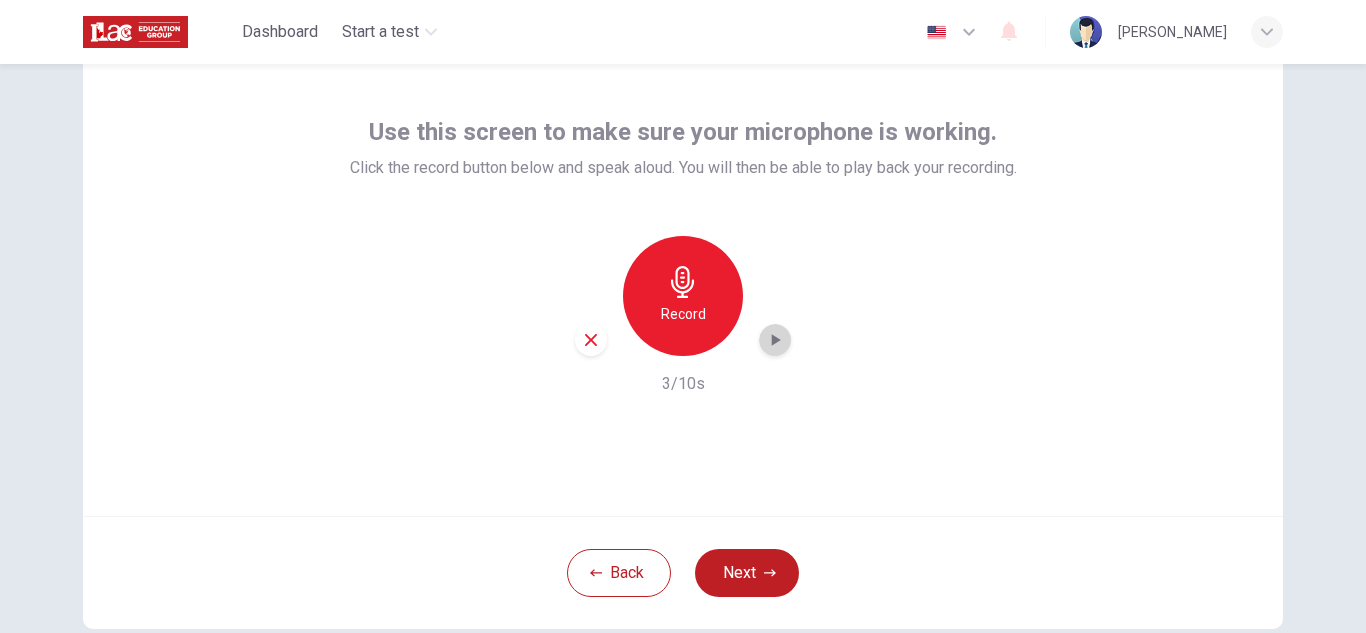 click at bounding box center [775, 340] 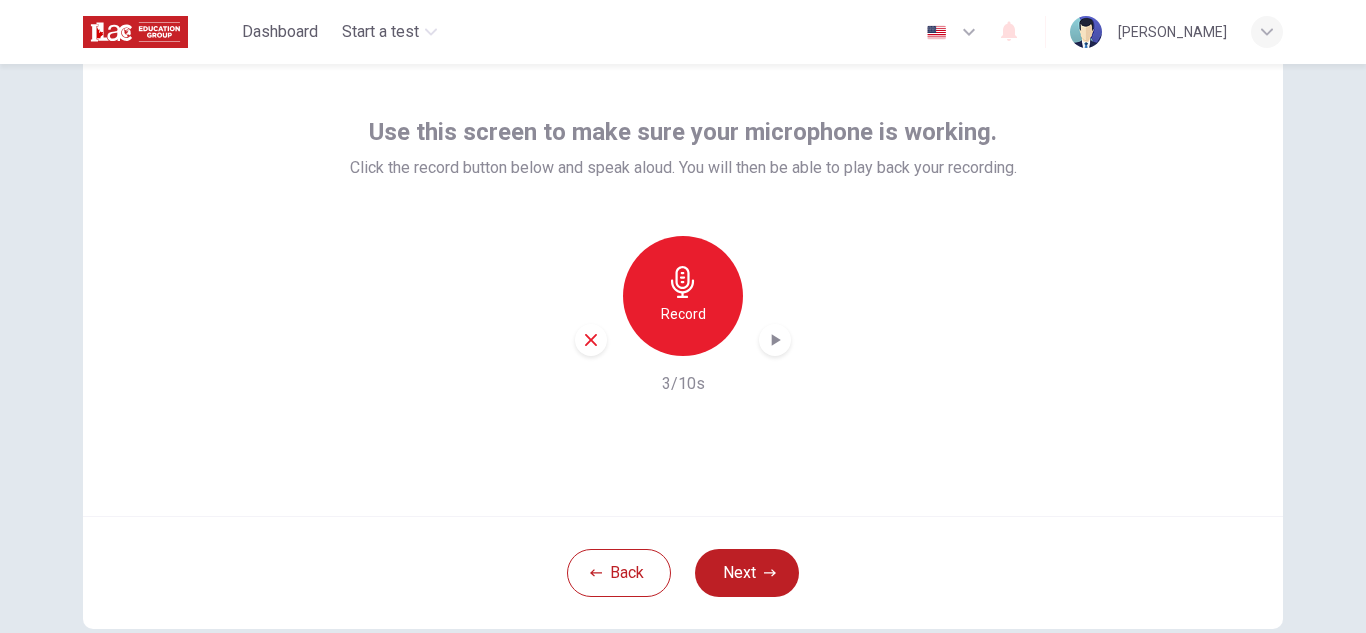 click 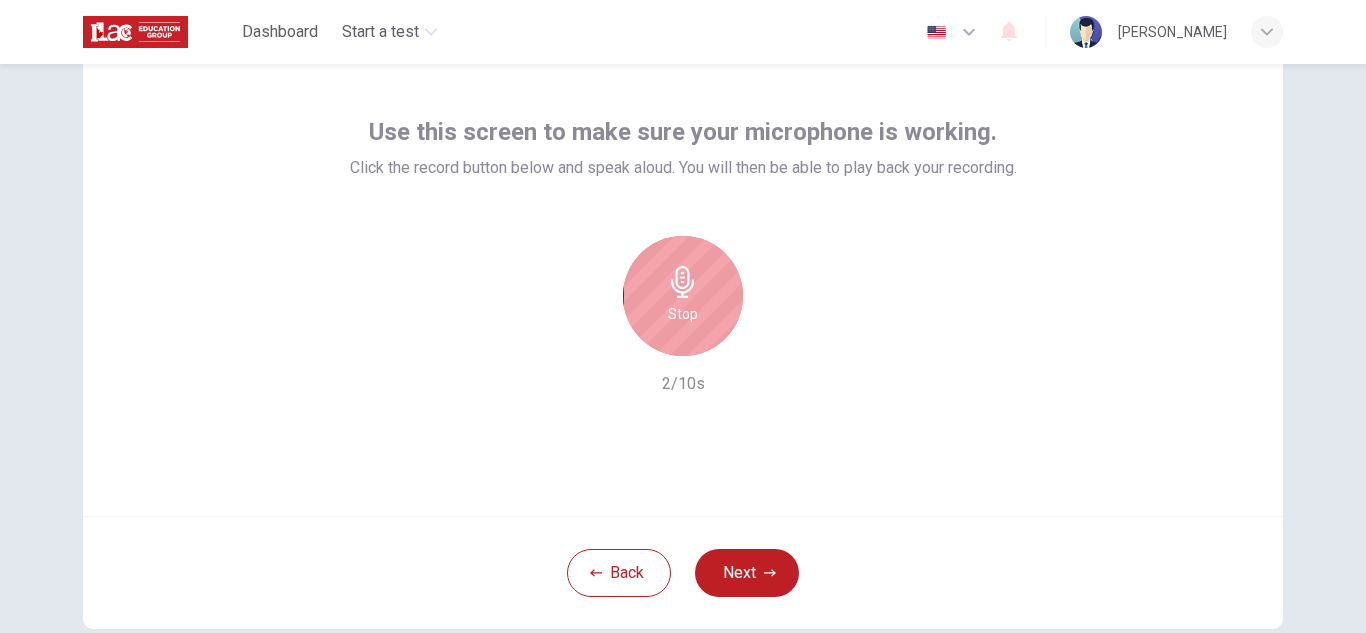 click on "Stop" at bounding box center [683, 314] 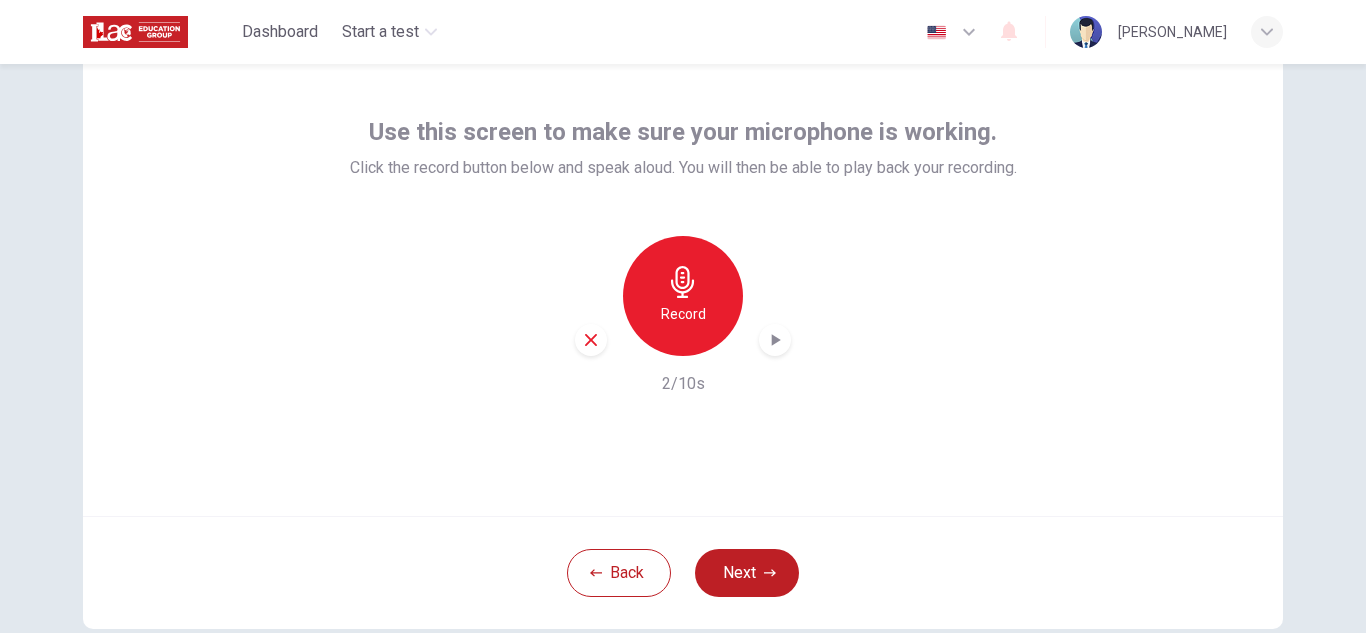 click 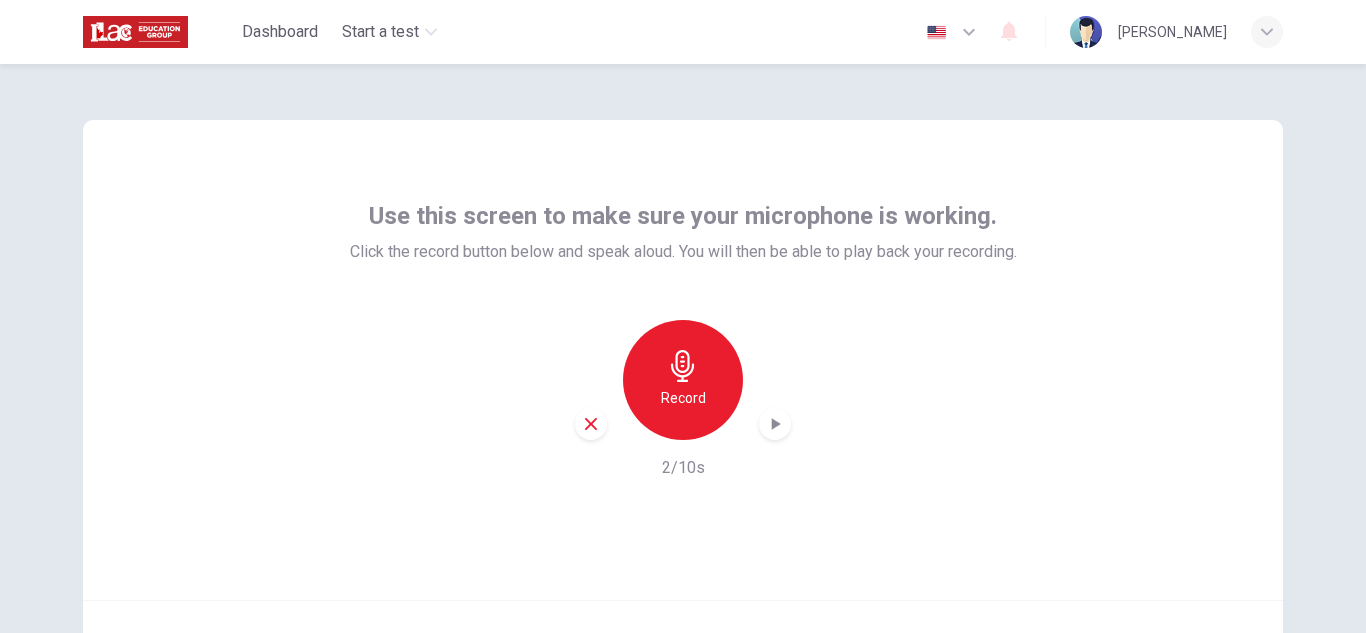 click on "Record" at bounding box center (683, 380) 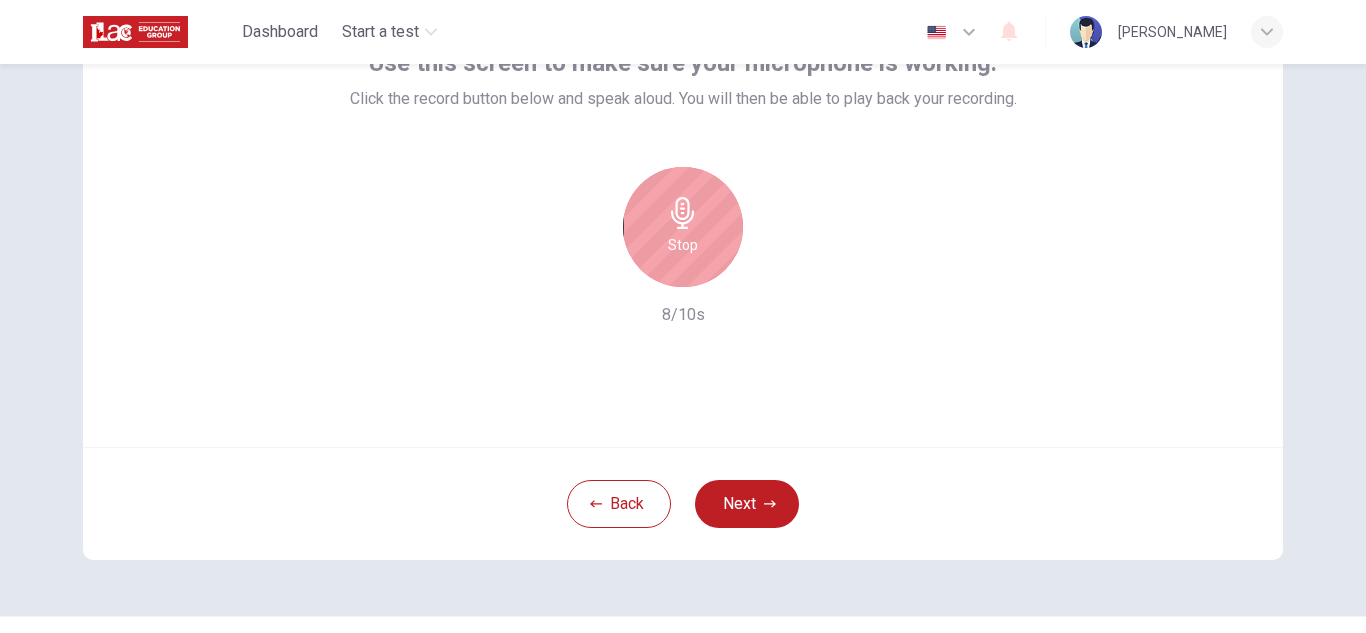 scroll, scrollTop: 156, scrollLeft: 0, axis: vertical 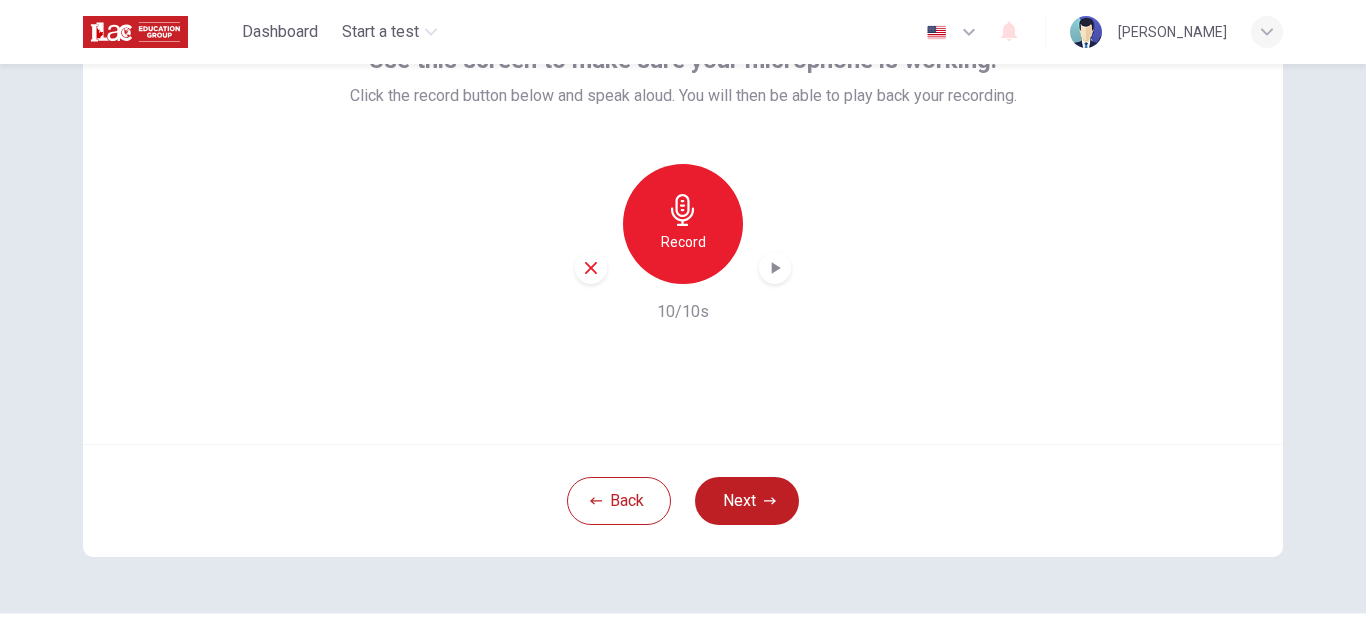 click 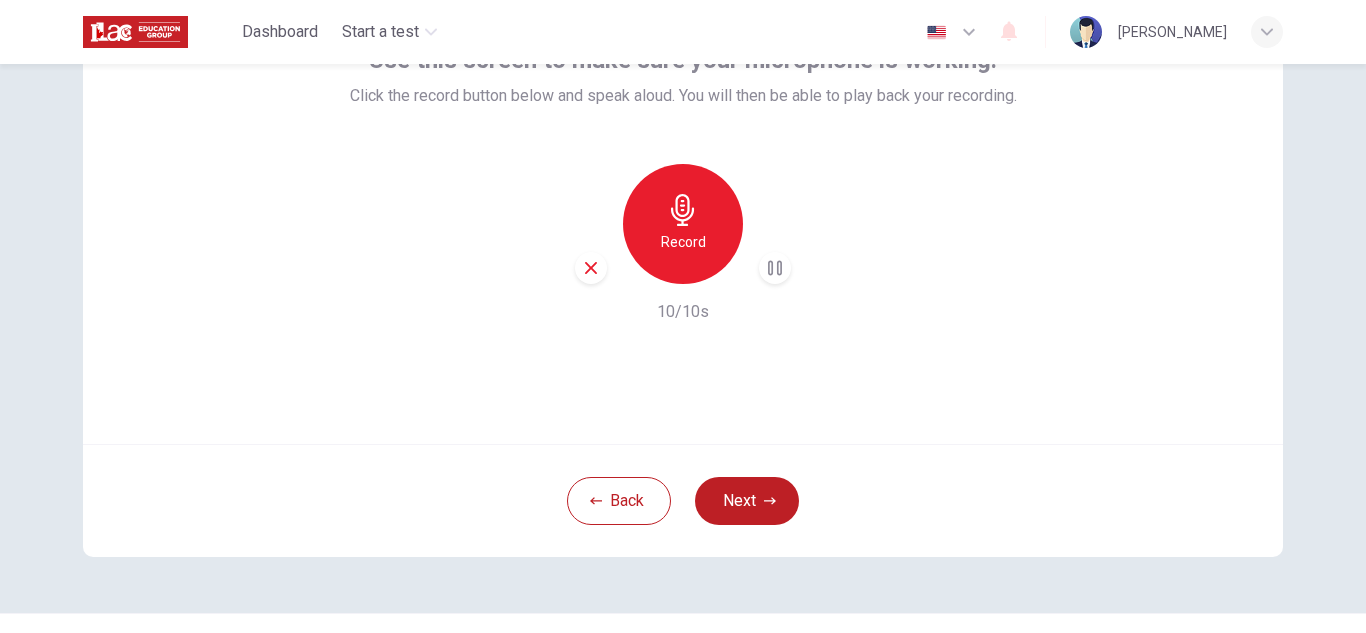 type 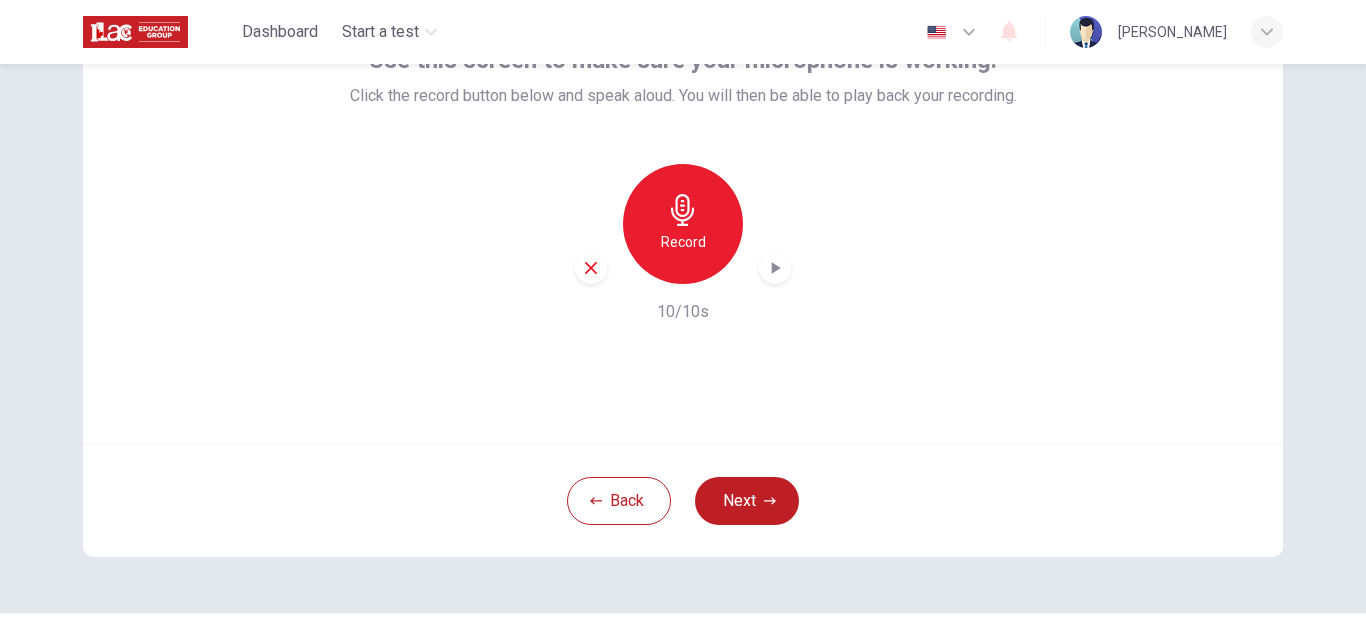 click on "Record" at bounding box center [683, 224] 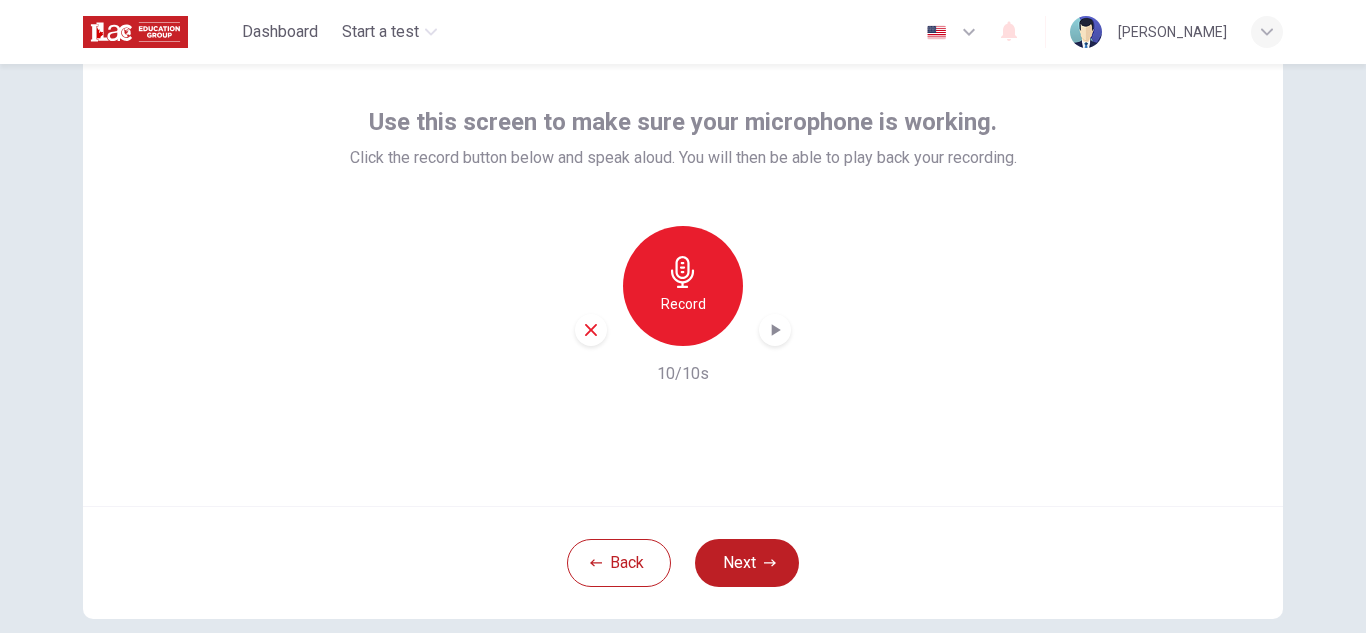 scroll, scrollTop: 200, scrollLeft: 0, axis: vertical 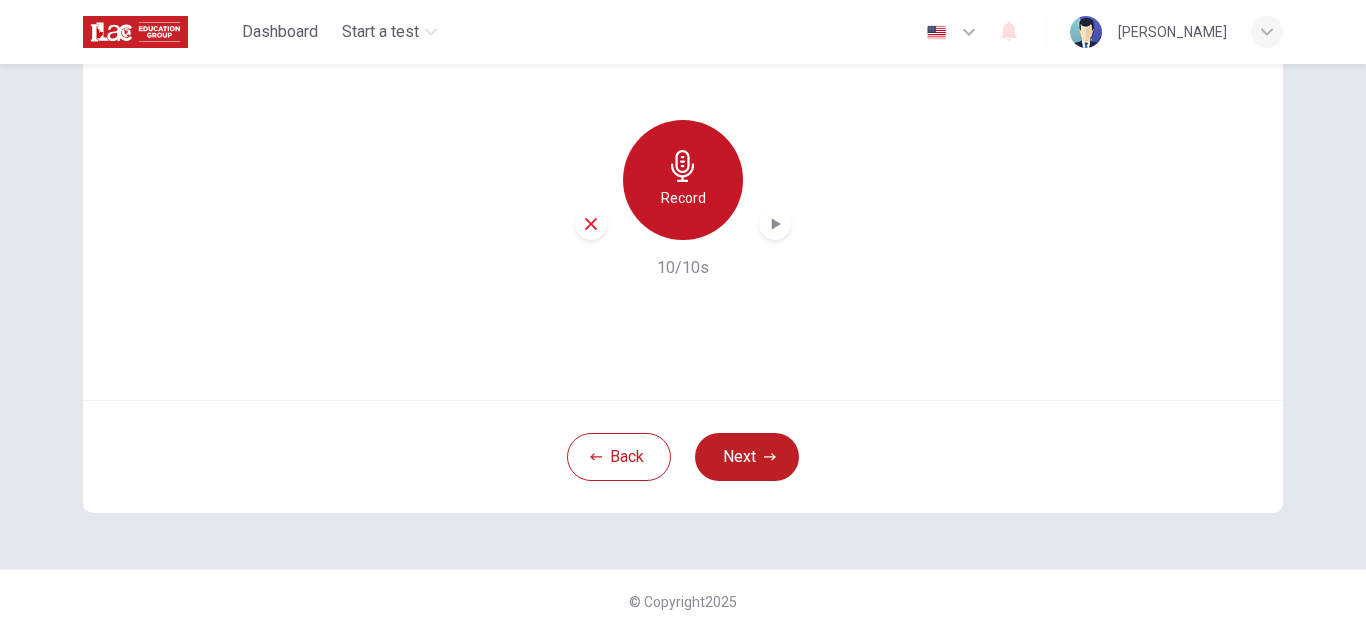 click on "Record" at bounding box center [683, 180] 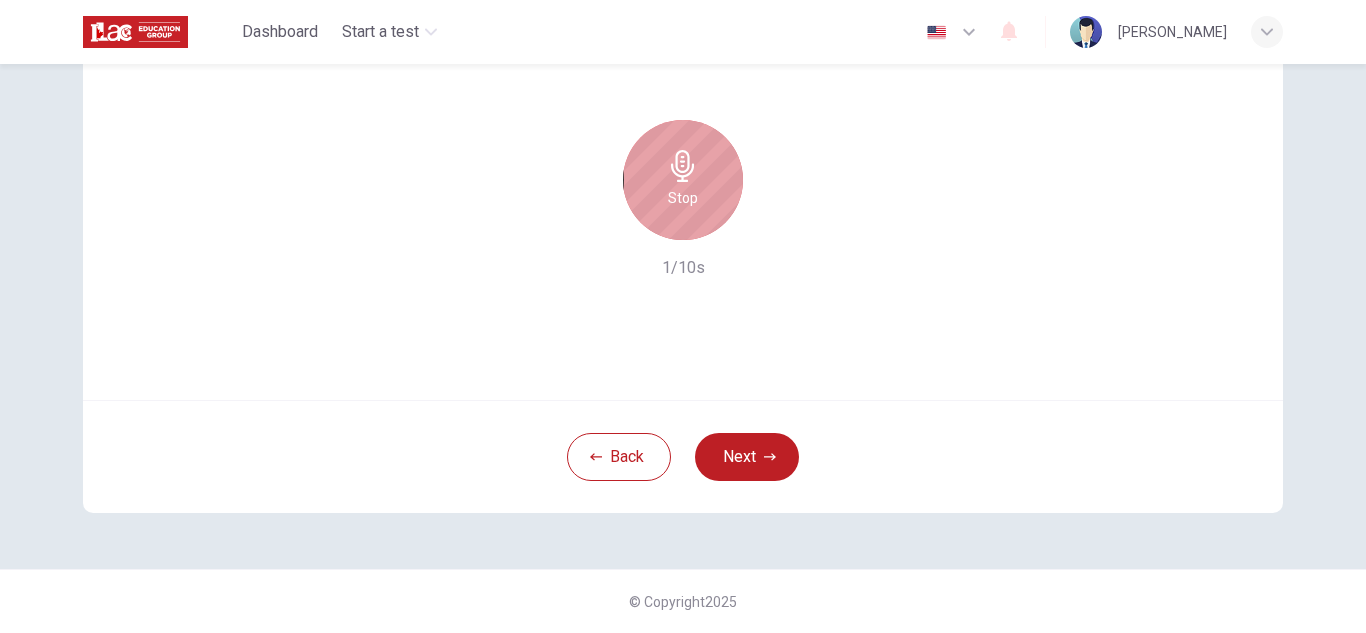 click on "Stop" at bounding box center [683, 180] 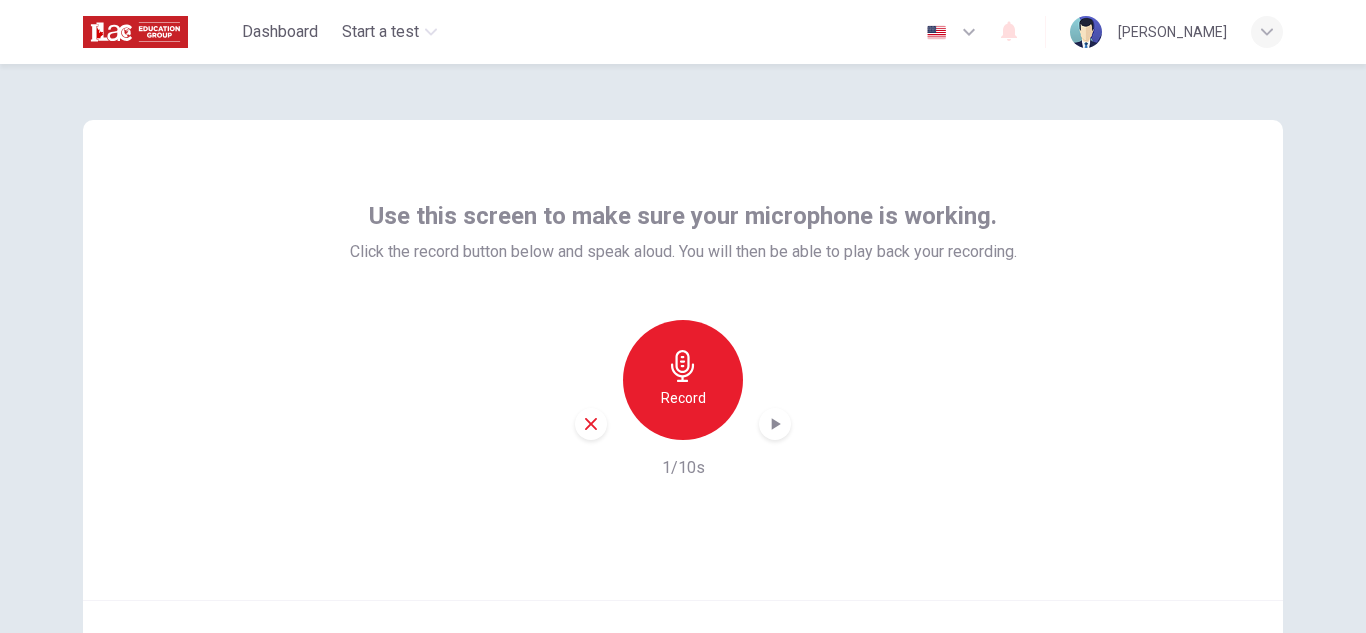 scroll, scrollTop: 200, scrollLeft: 0, axis: vertical 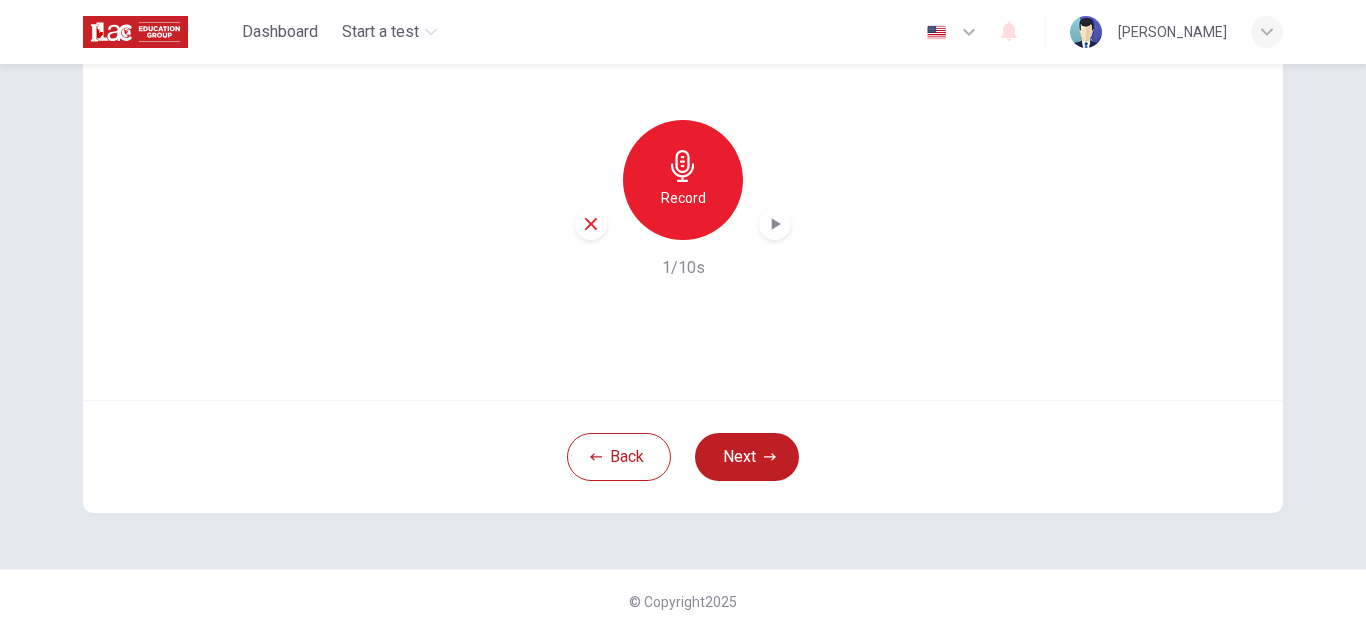 click on "Record" at bounding box center (683, 180) 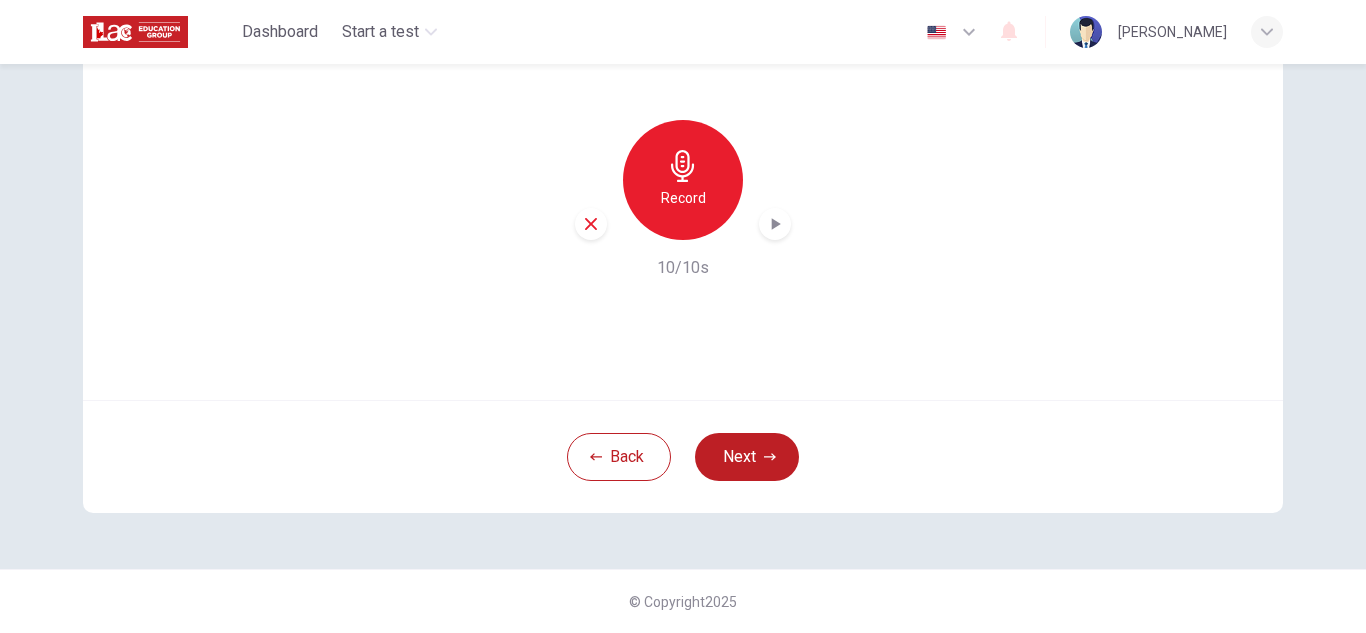 click on "Record" at bounding box center (683, 180) 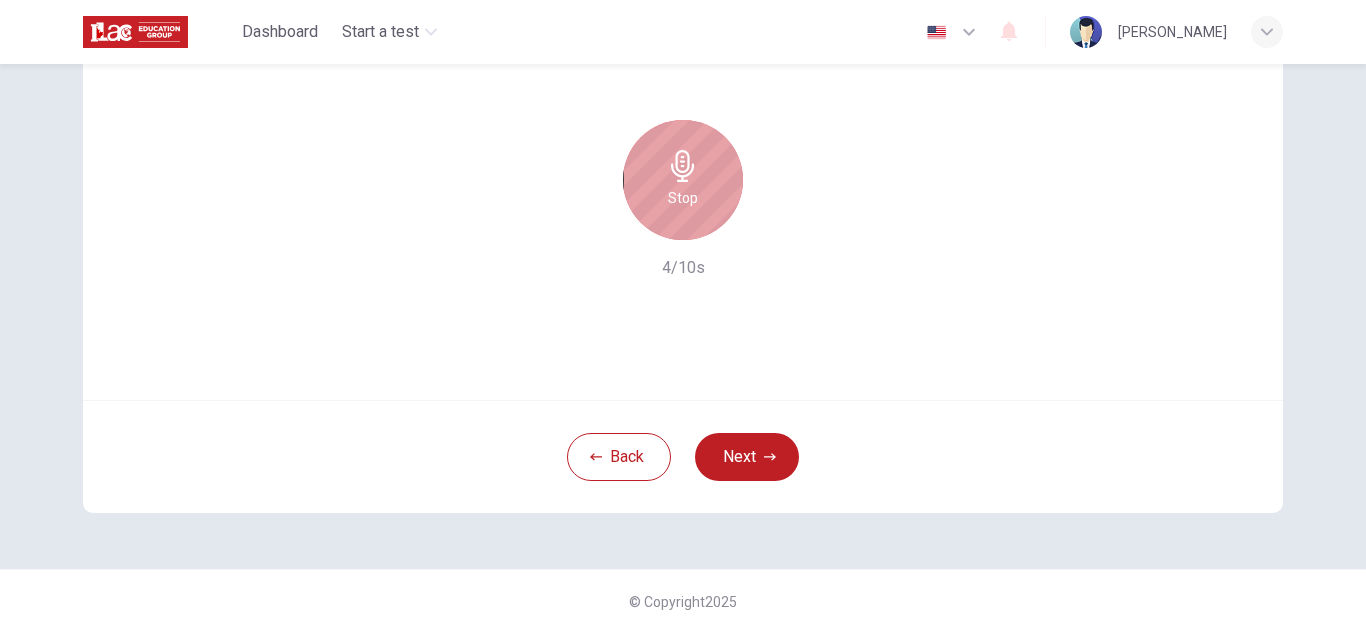 click on "Stop" at bounding box center [683, 180] 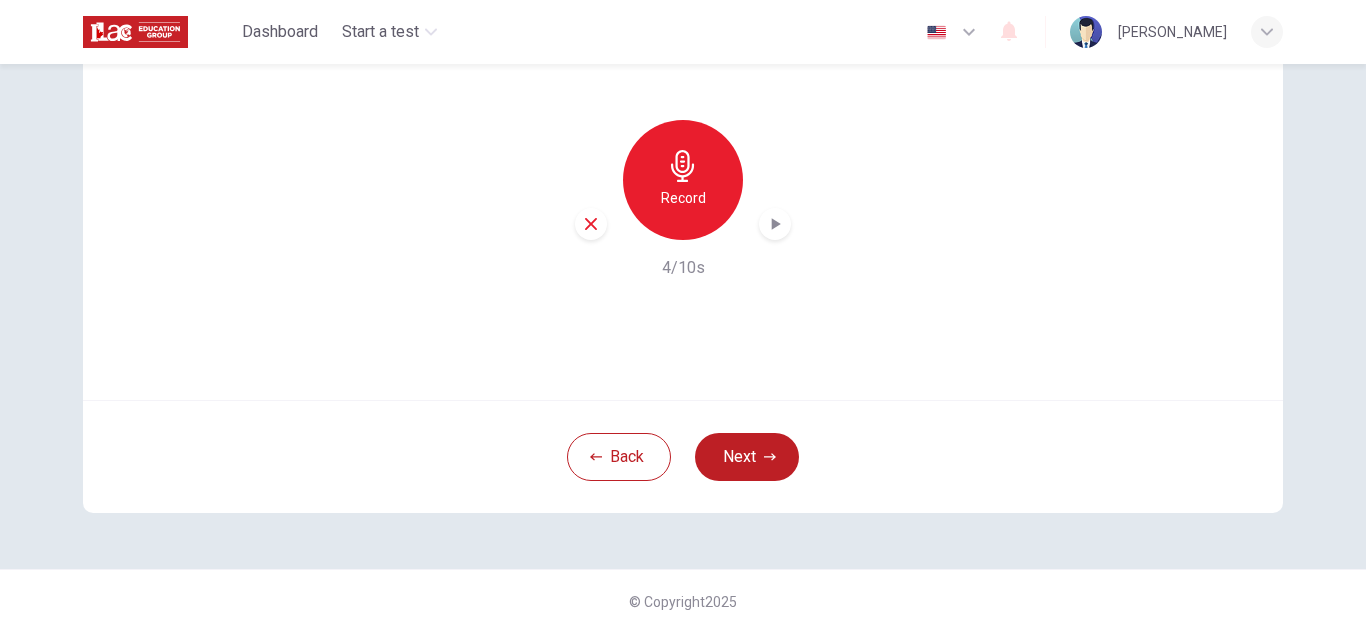 click at bounding box center (775, 224) 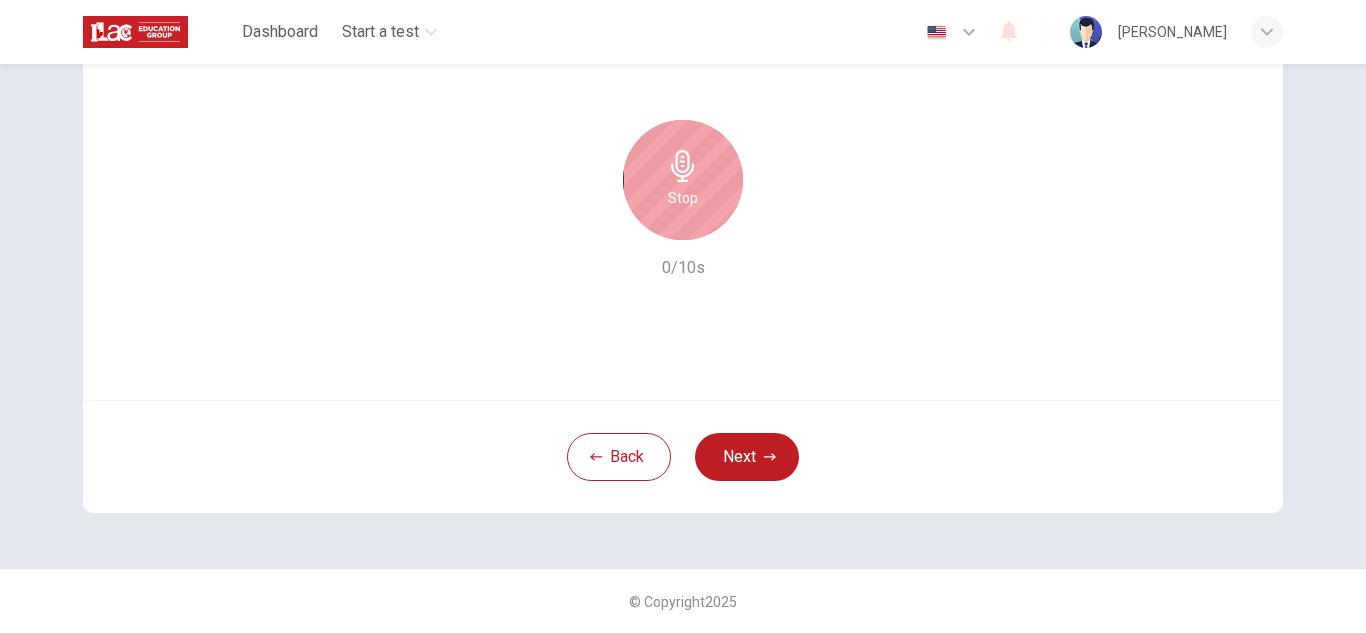 type 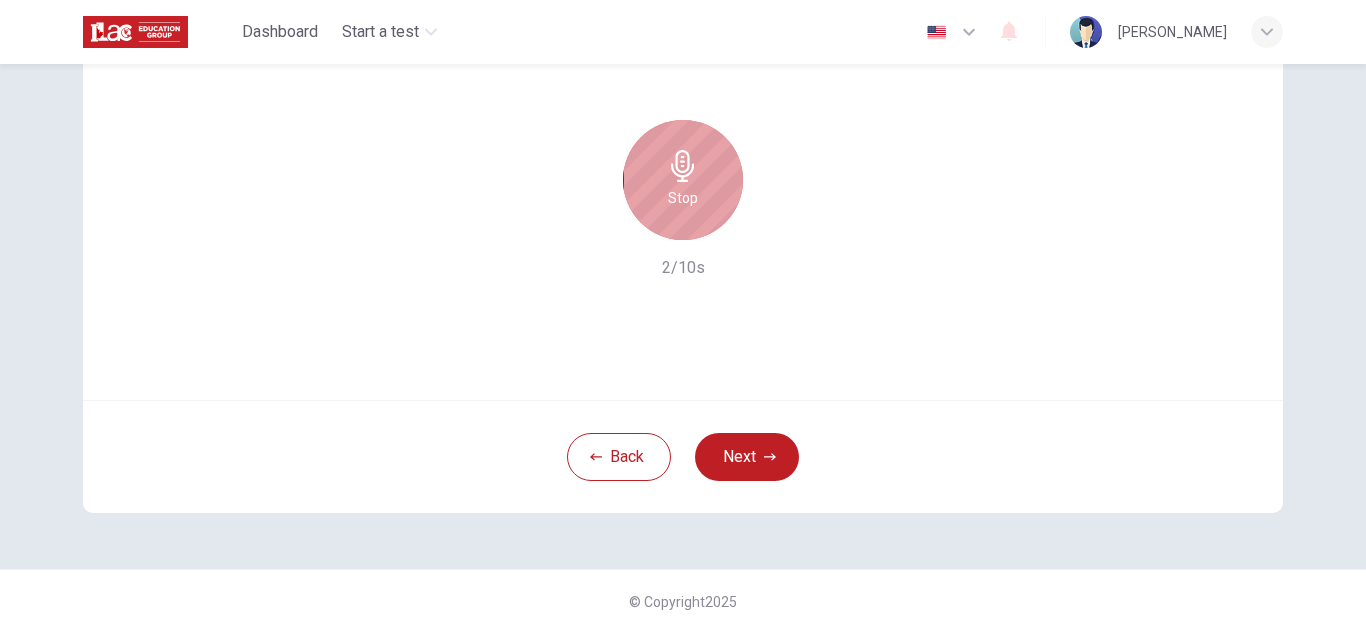 click on "Stop" at bounding box center [683, 180] 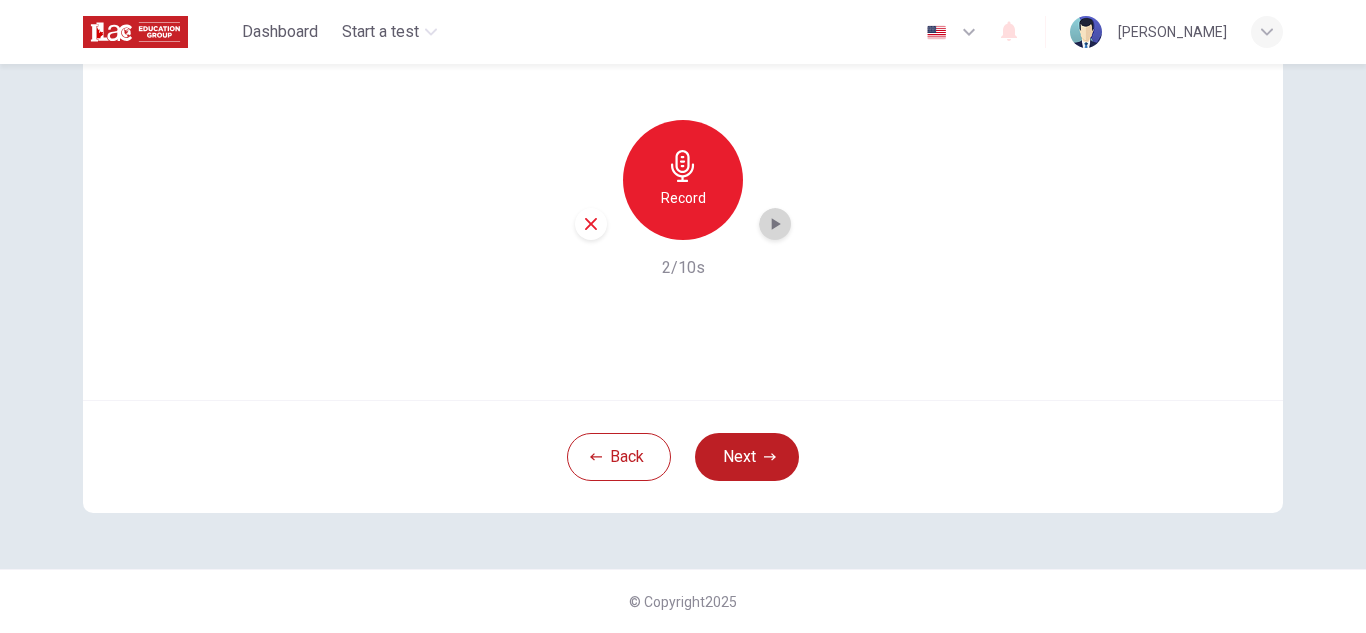 click 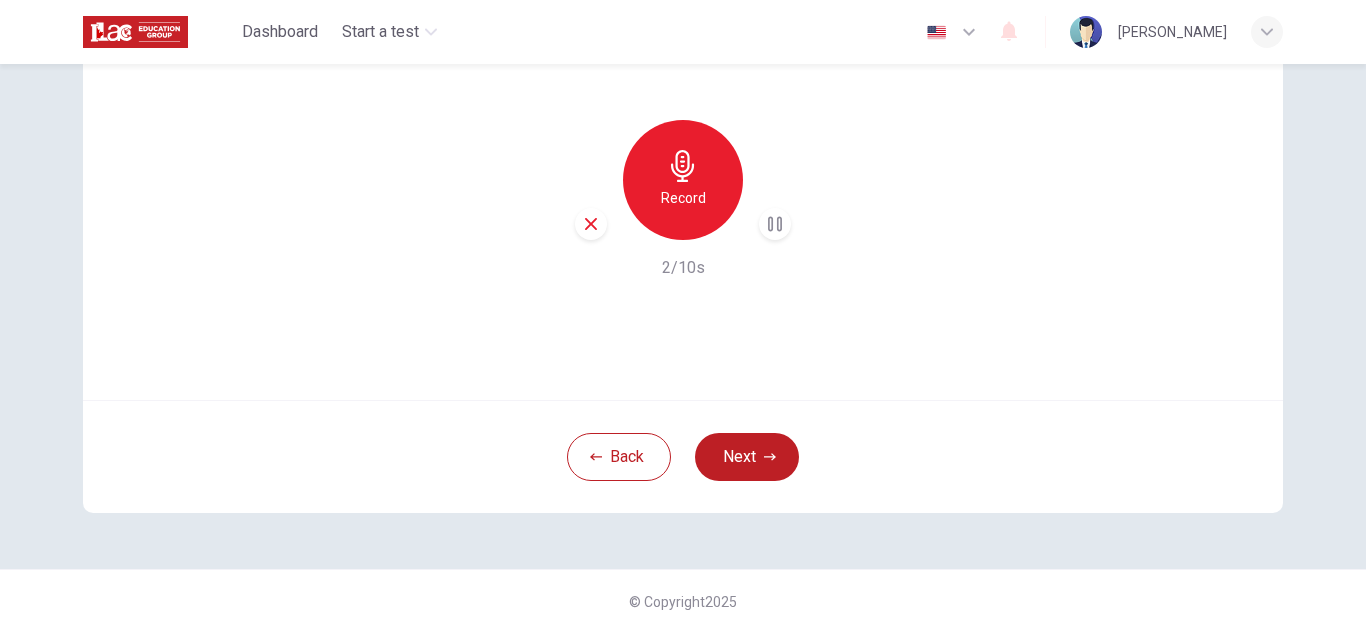 type 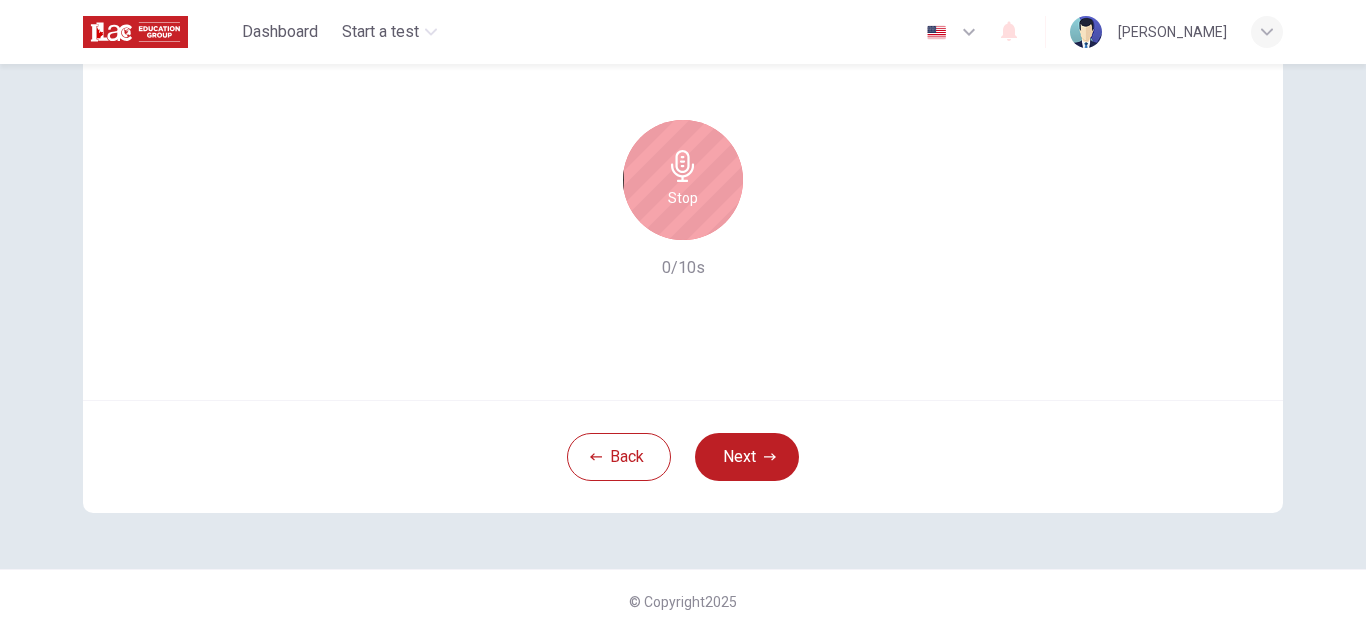 click on "Stop" at bounding box center [683, 180] 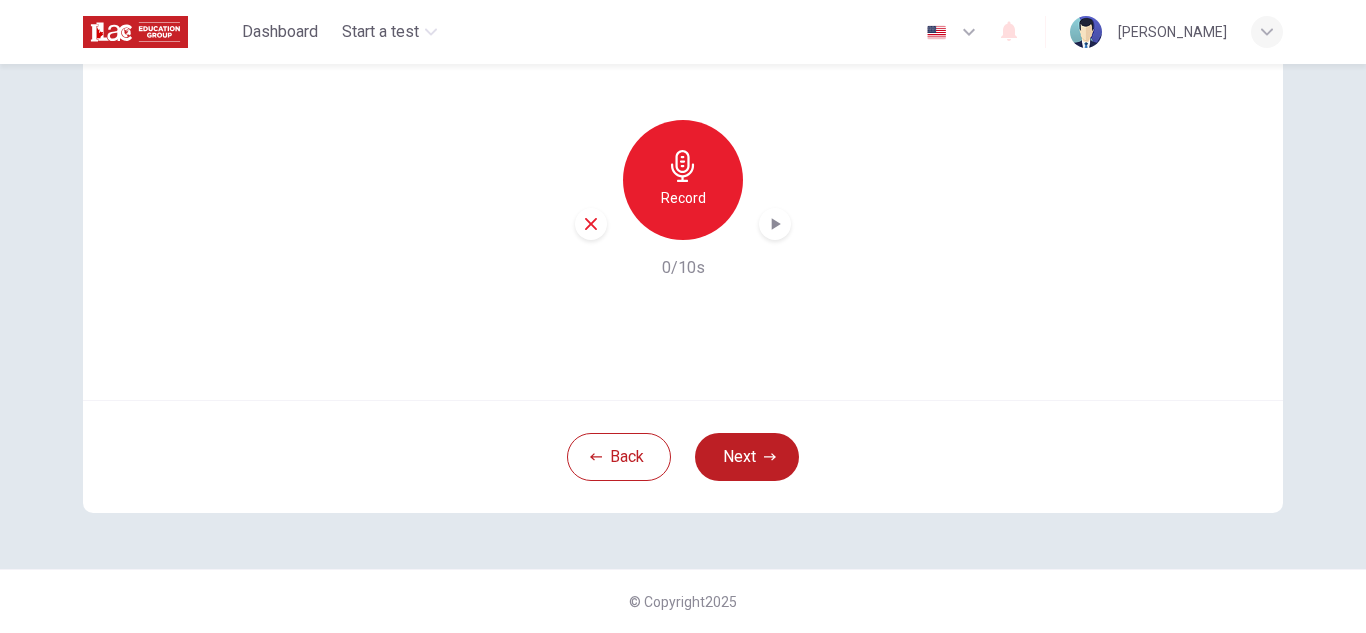click on "Record" at bounding box center (683, 198) 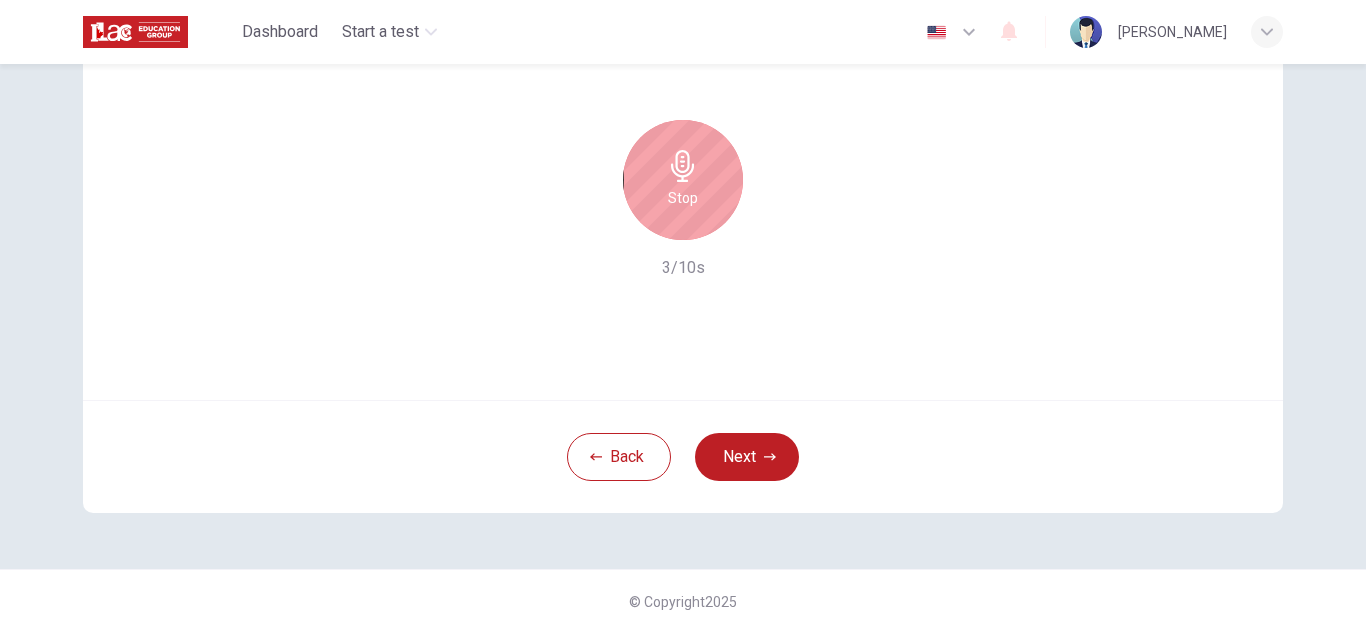 drag, startPoint x: 683, startPoint y: 188, endPoint x: 710, endPoint y: 175, distance: 29.966648 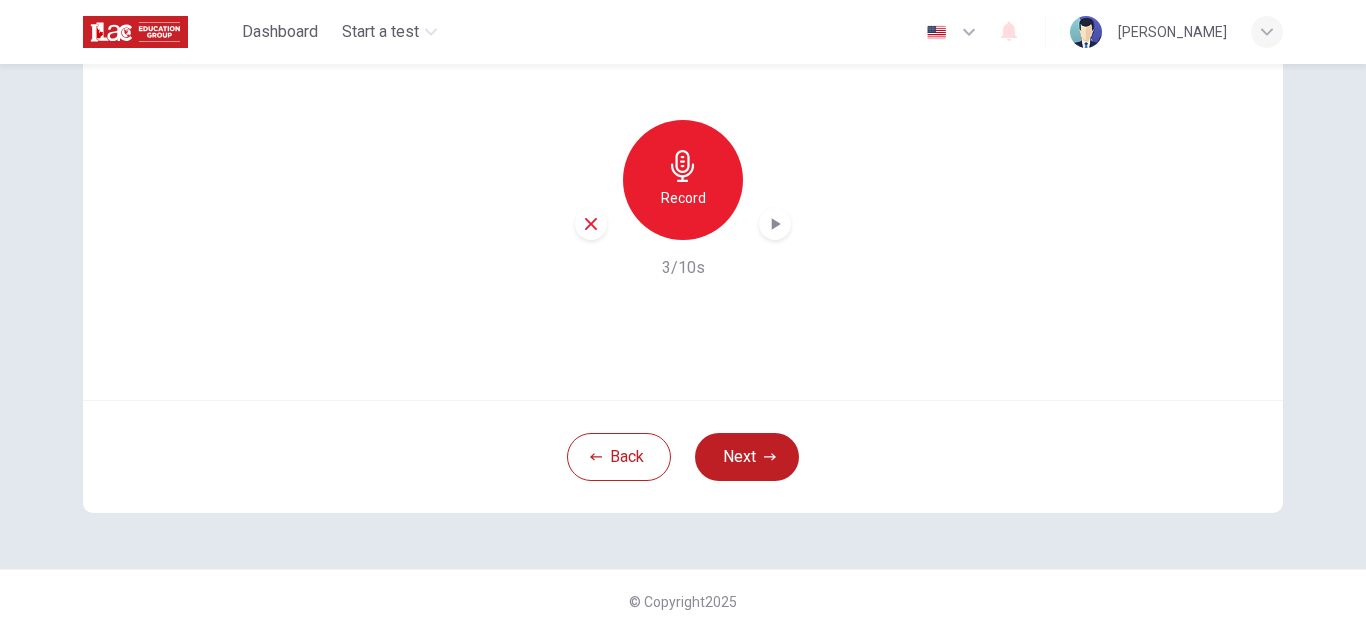click on "Record" at bounding box center [683, 180] 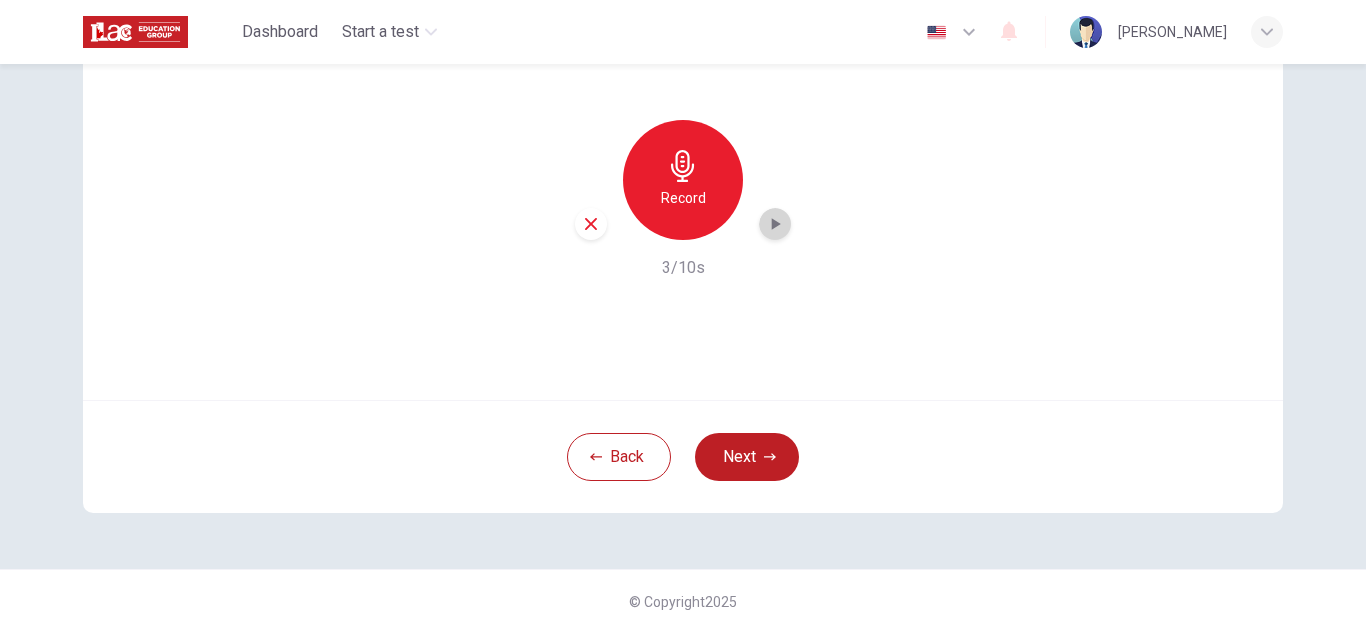 click at bounding box center (775, 224) 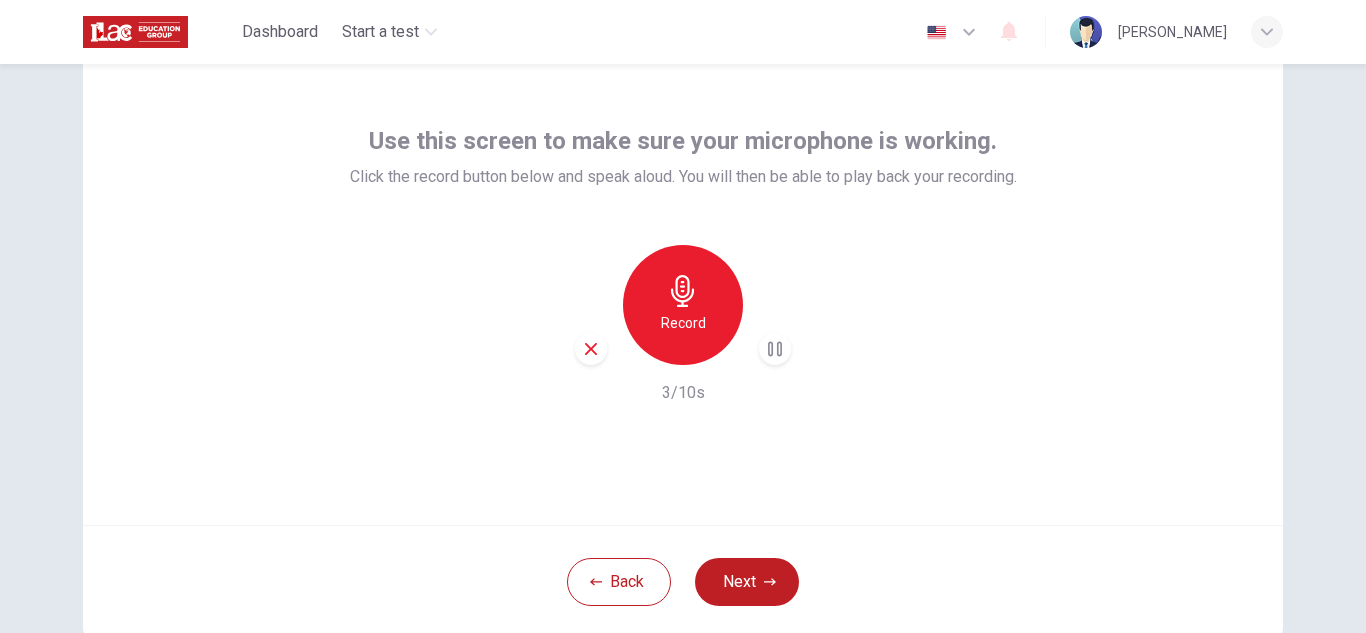 scroll, scrollTop: 74, scrollLeft: 0, axis: vertical 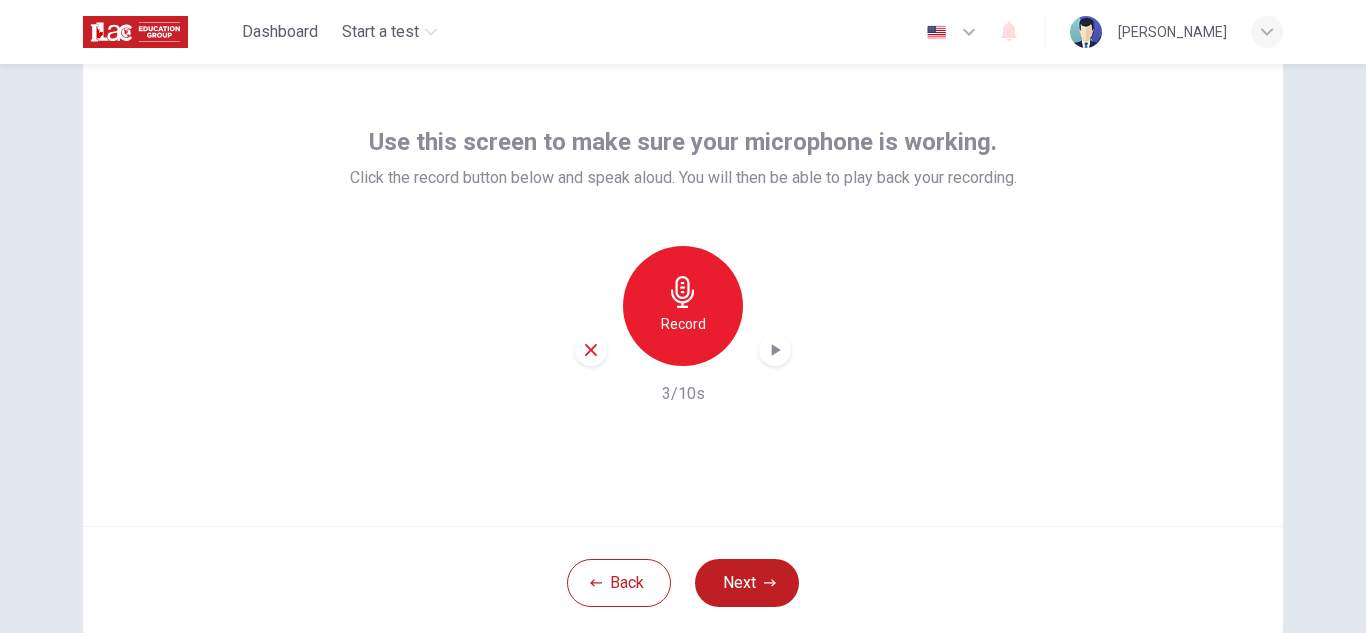 drag, startPoint x: 661, startPoint y: 328, endPoint x: 648, endPoint y: 381, distance: 54.571056 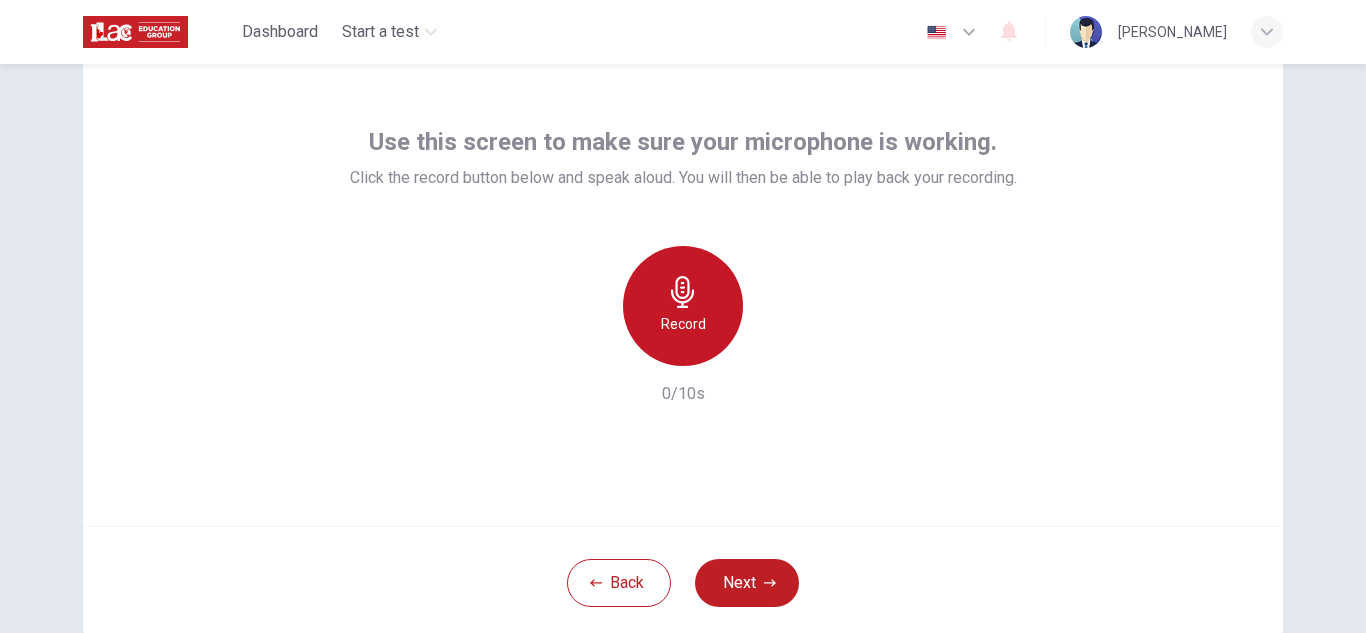 click on "Record" at bounding box center (683, 306) 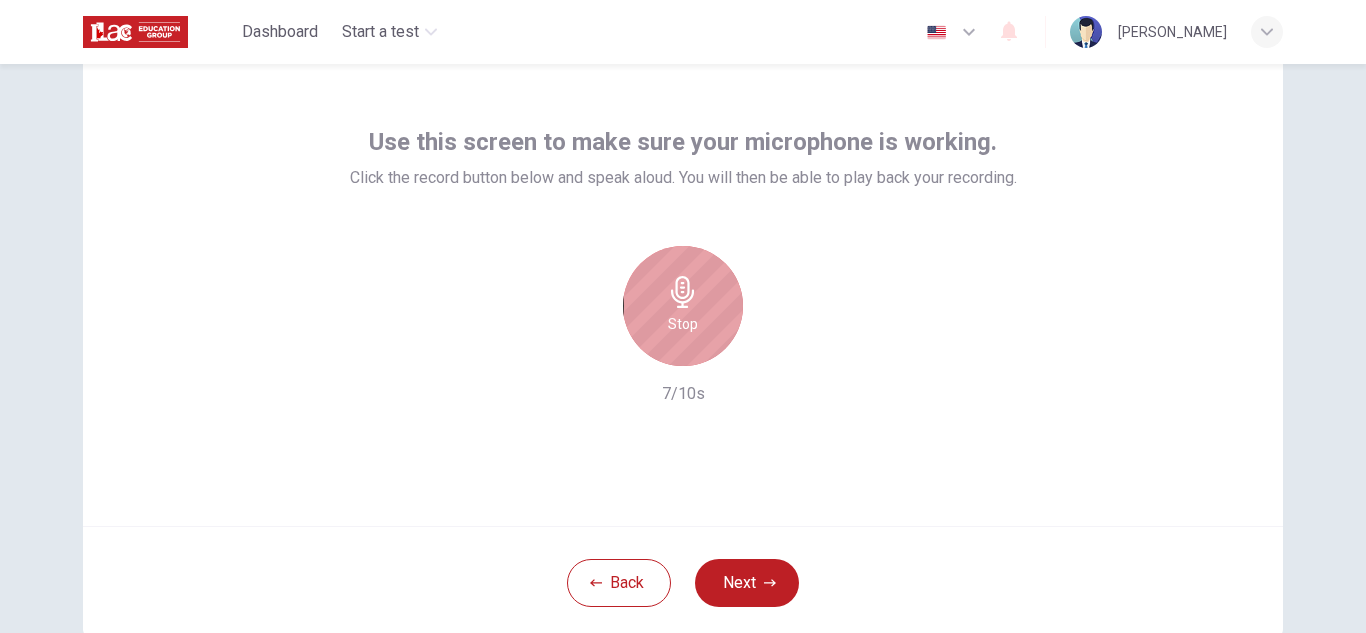 click on "Stop" at bounding box center (683, 306) 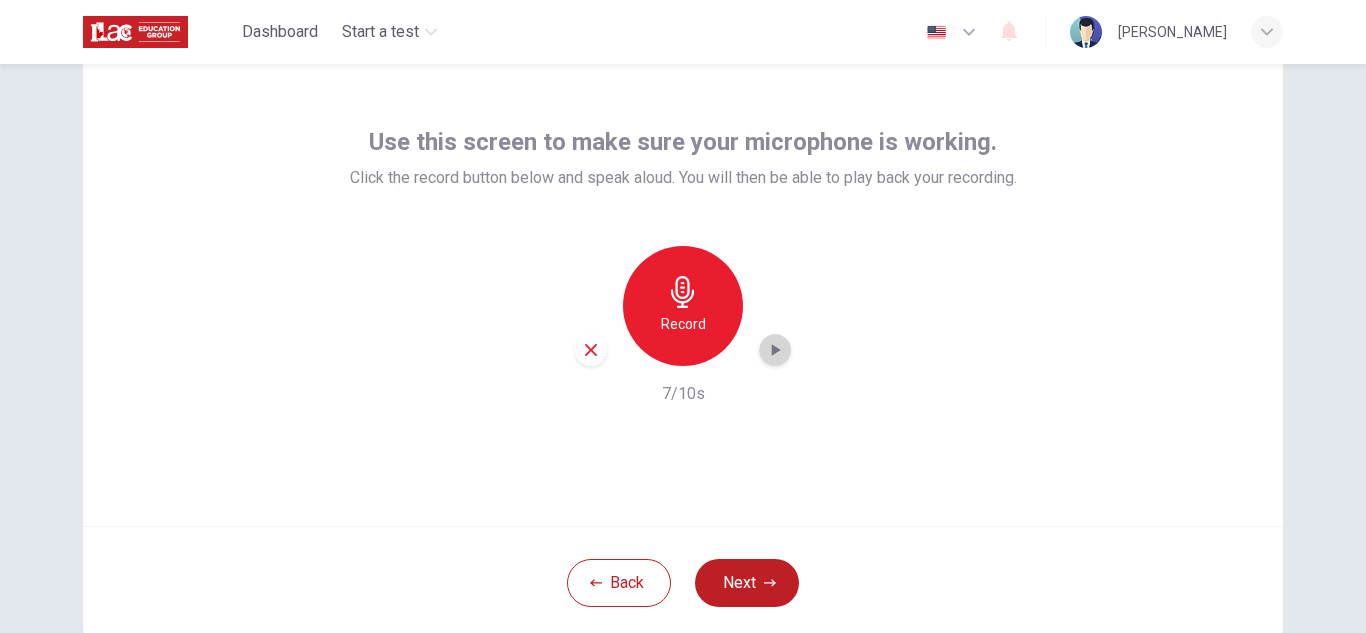 click 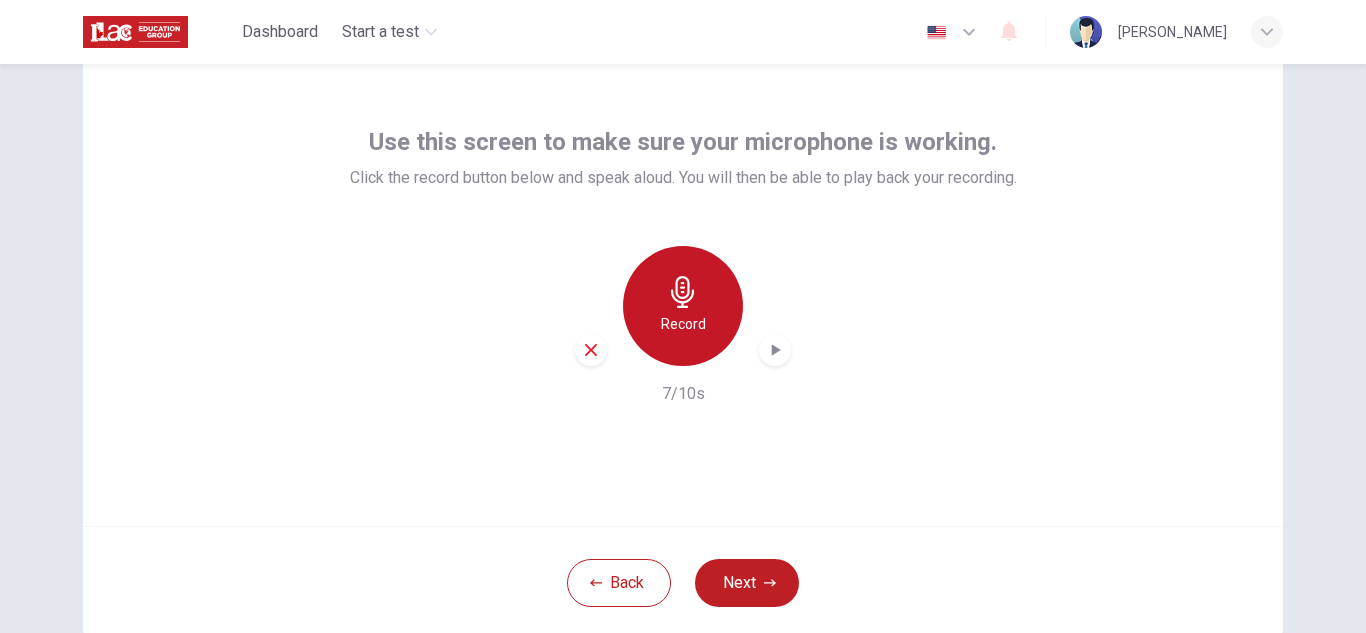 click on "Record" at bounding box center [683, 306] 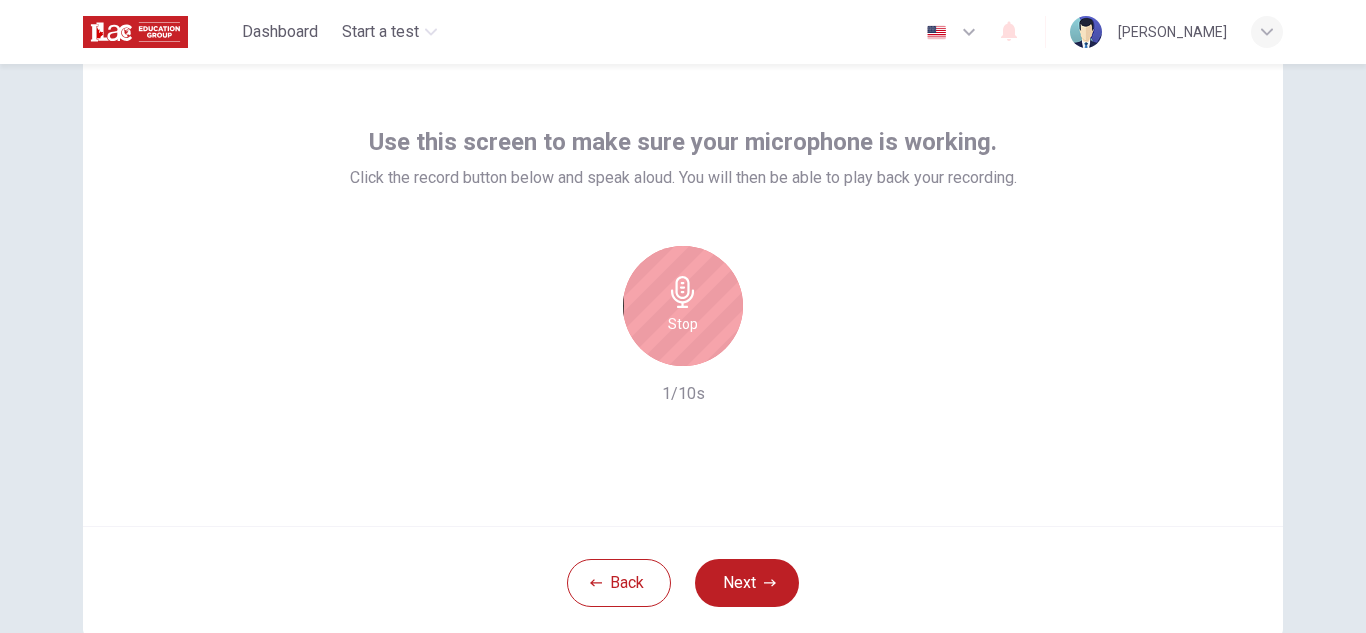 drag, startPoint x: 715, startPoint y: 335, endPoint x: 695, endPoint y: 330, distance: 20.615528 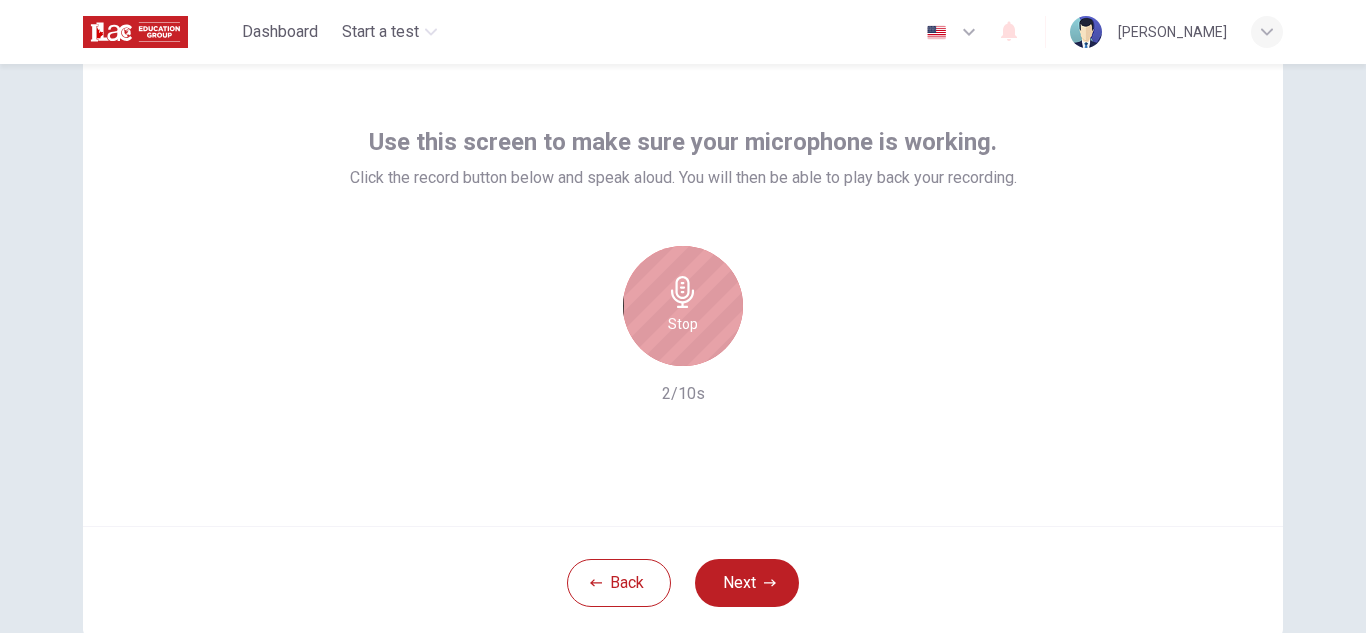 click on "Stop" at bounding box center (683, 306) 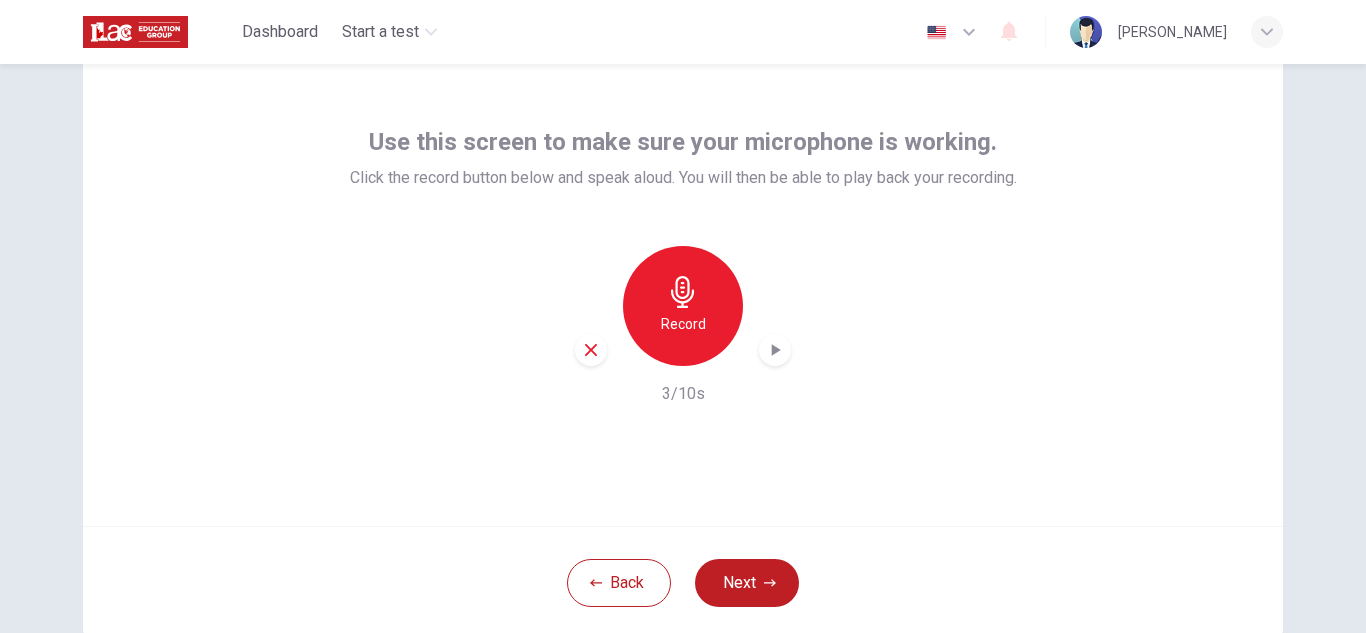 click on "Record" at bounding box center (683, 324) 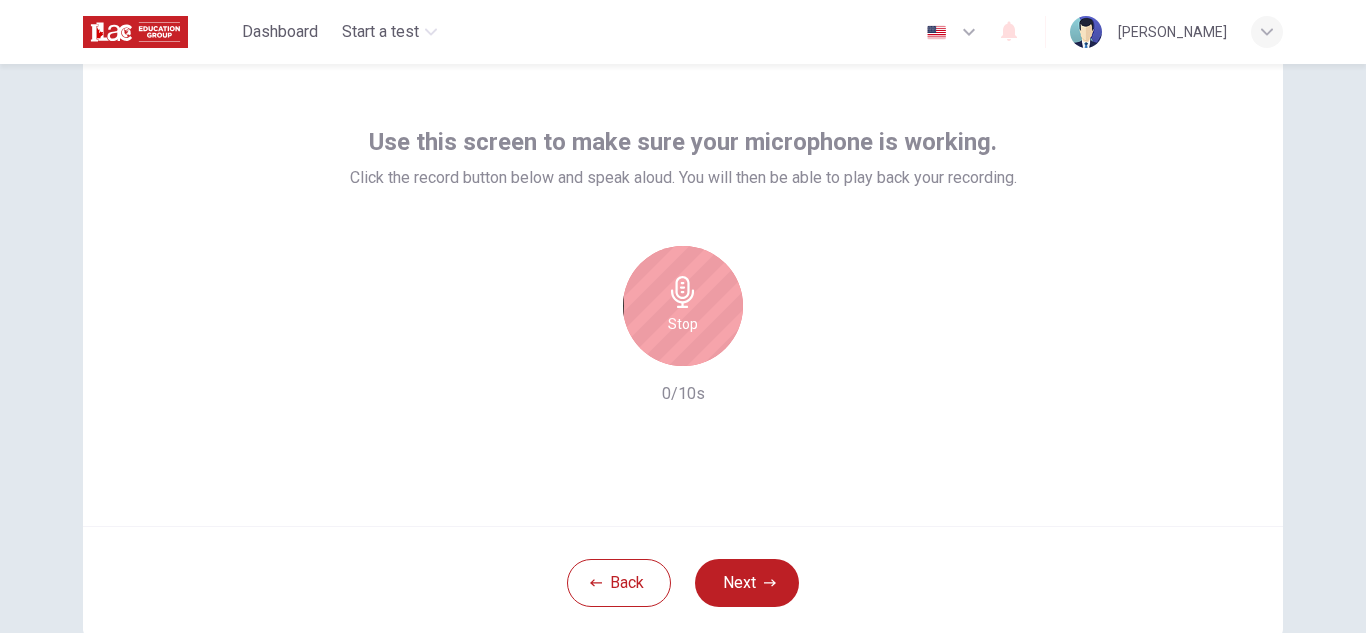 click on "Stop" at bounding box center [683, 306] 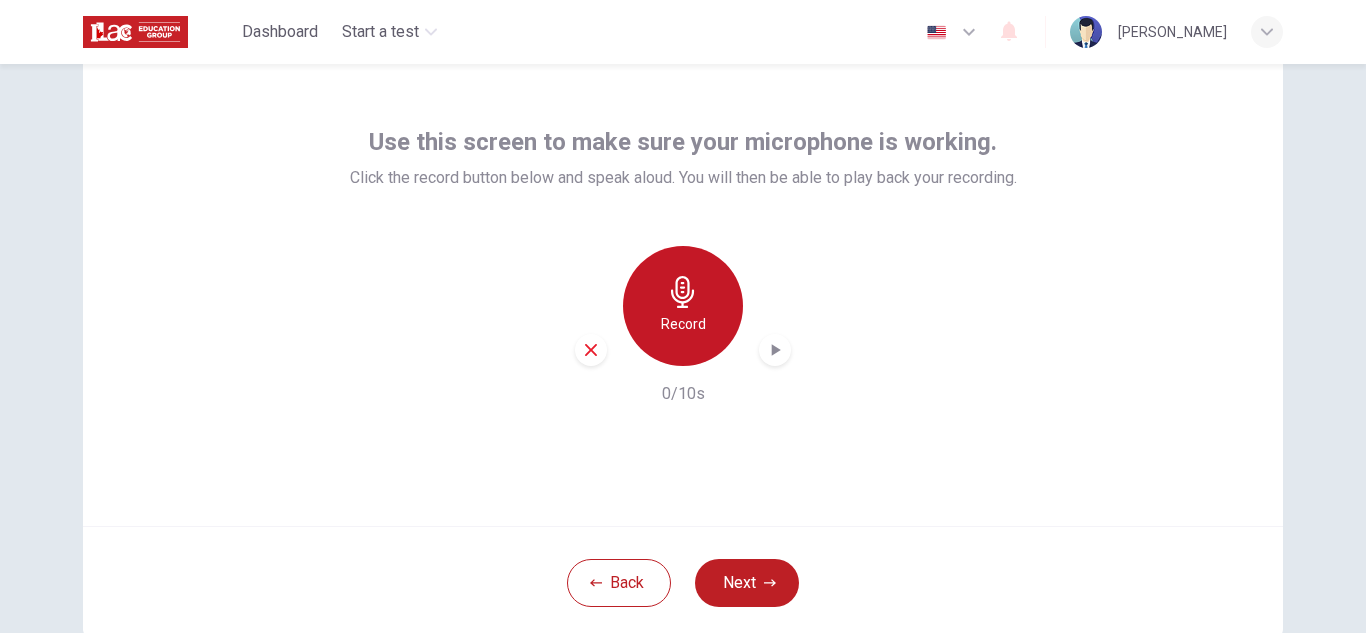 click on "Record" at bounding box center [683, 324] 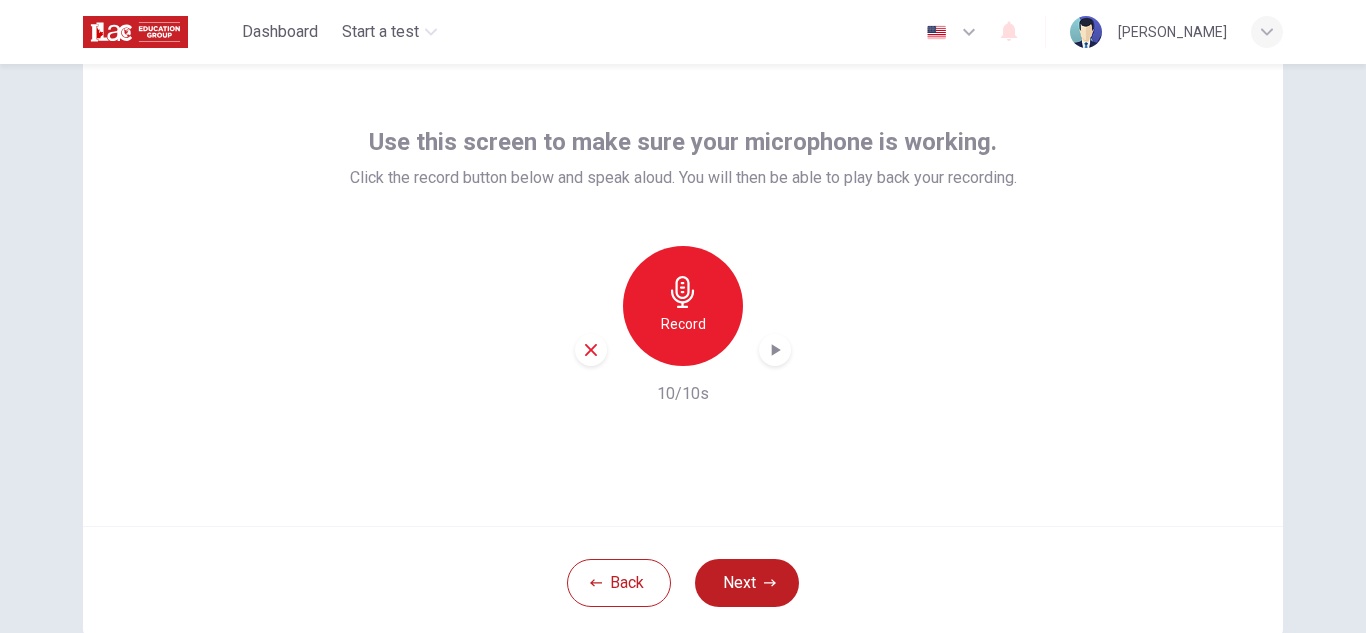 click 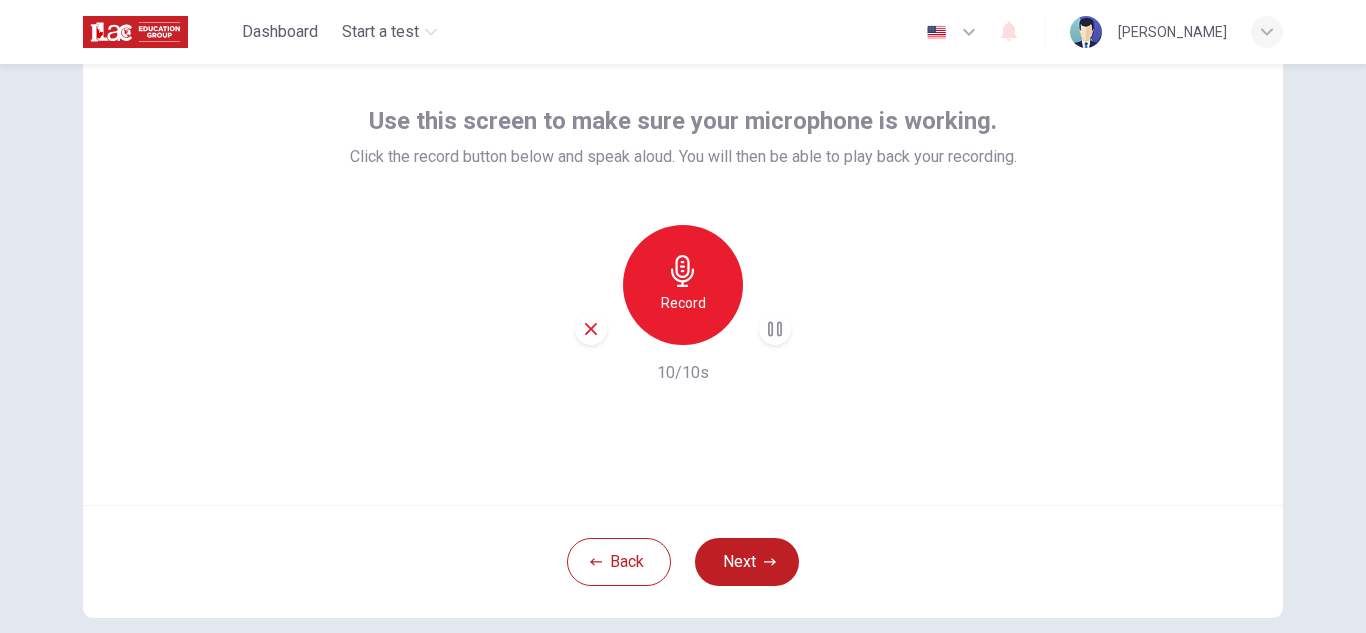 scroll, scrollTop: 96, scrollLeft: 0, axis: vertical 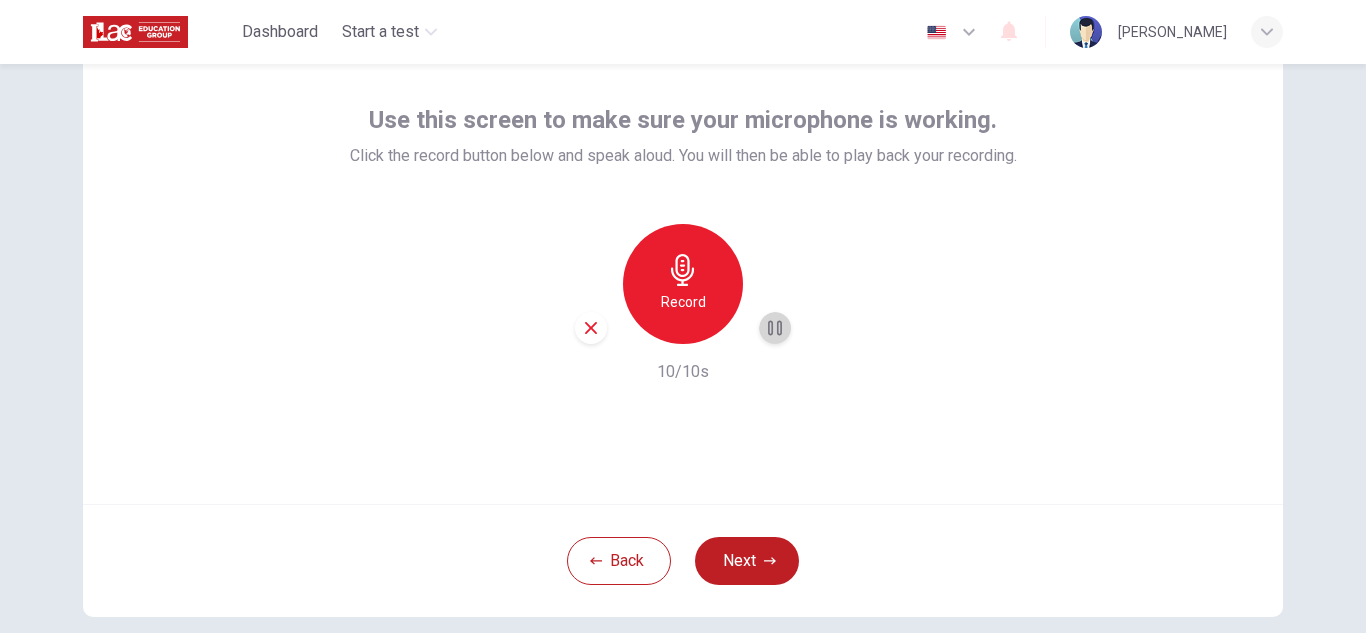 click 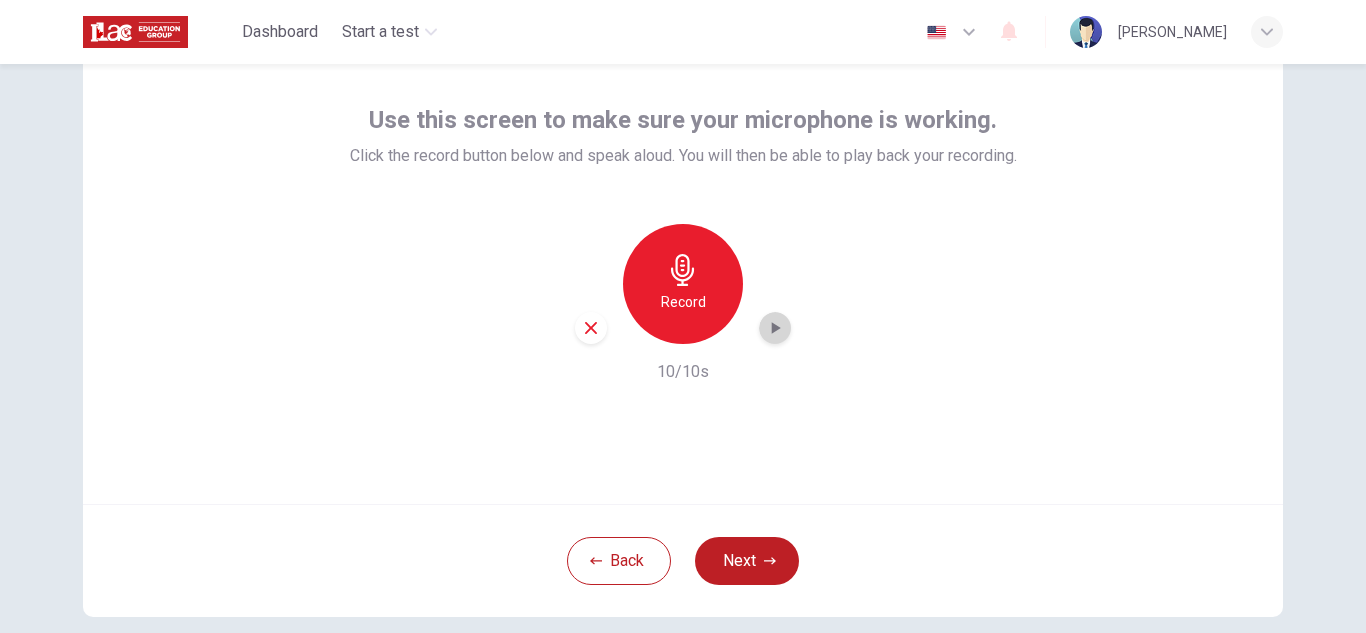click 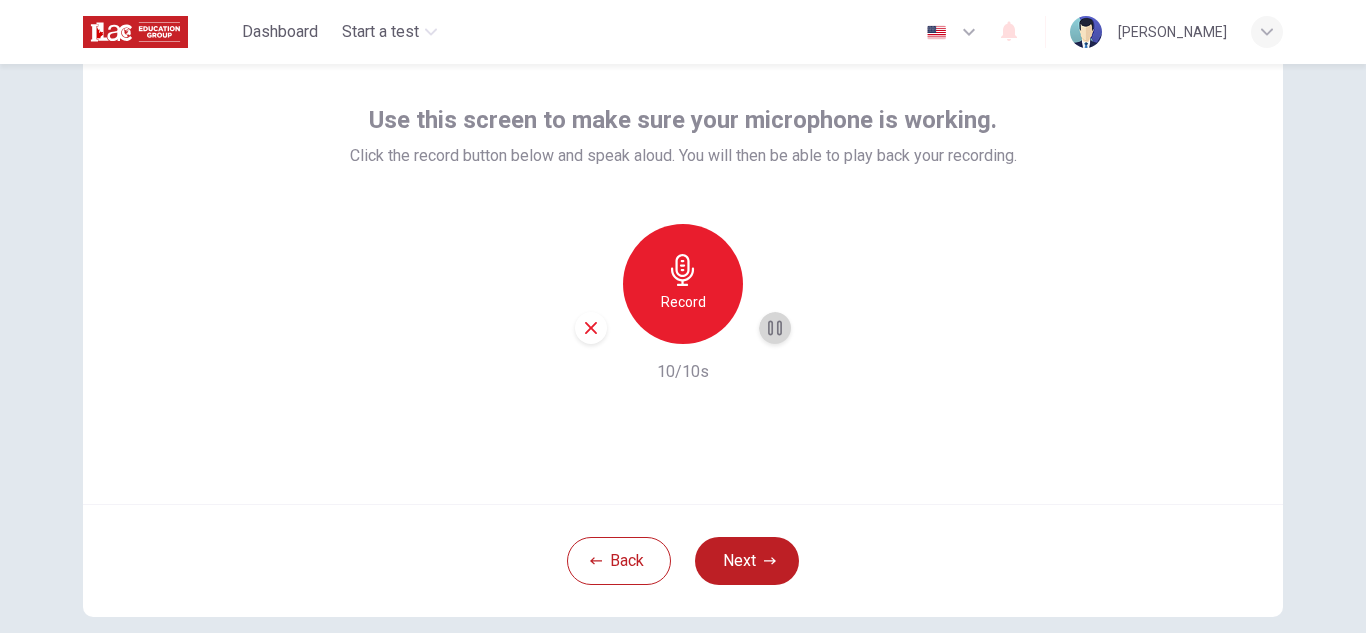 click 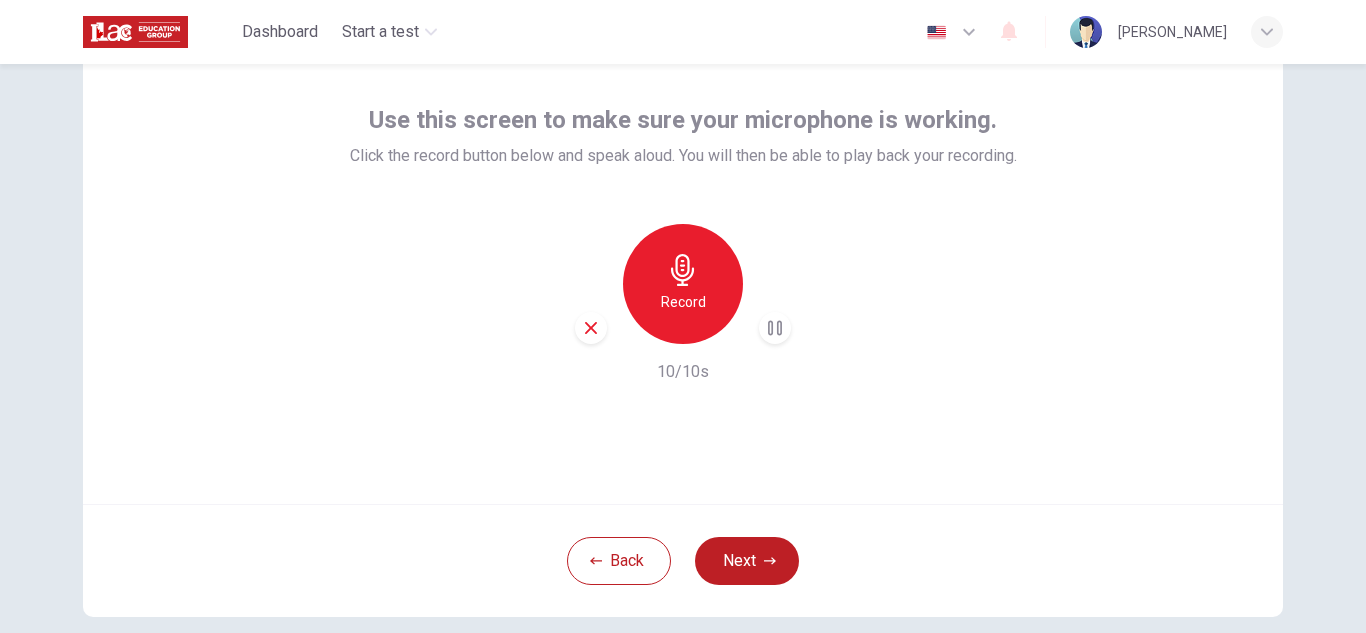 click 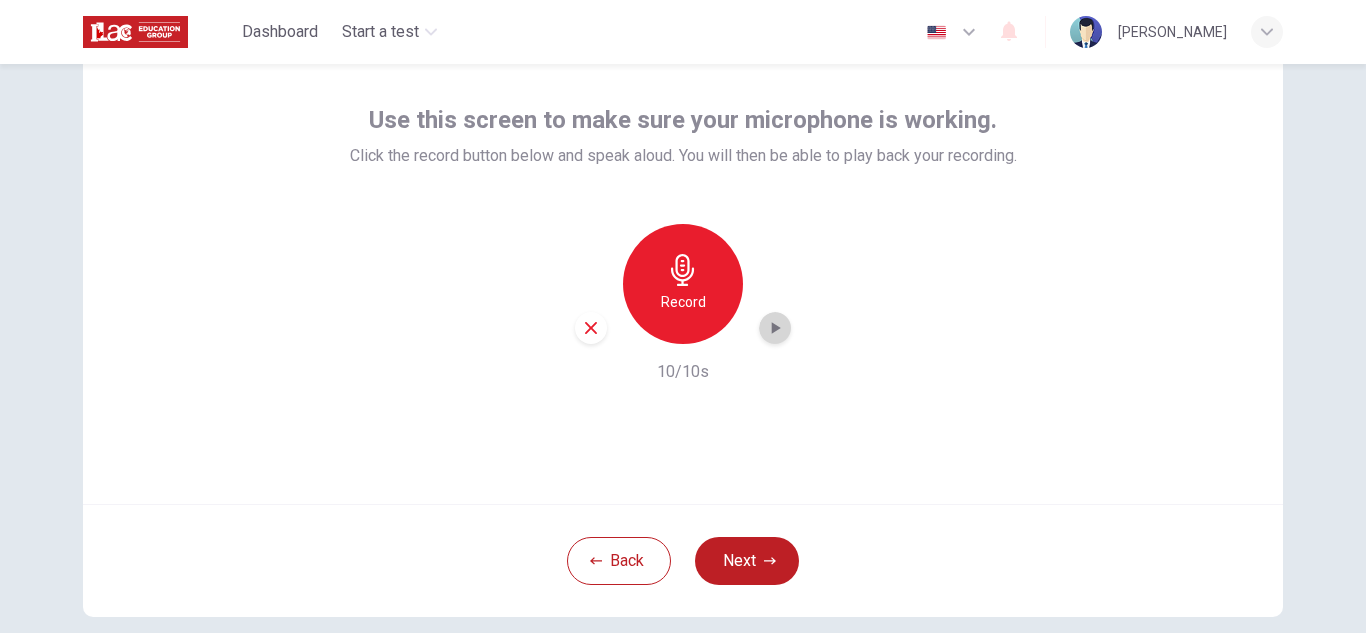 click 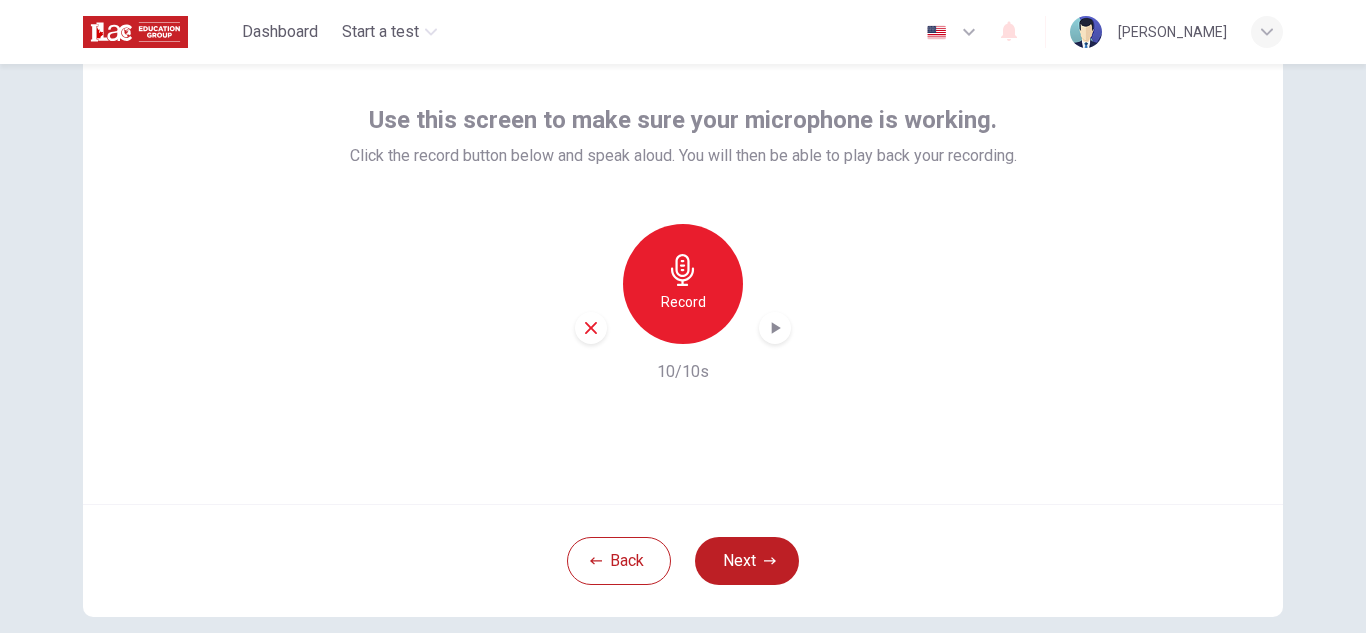click 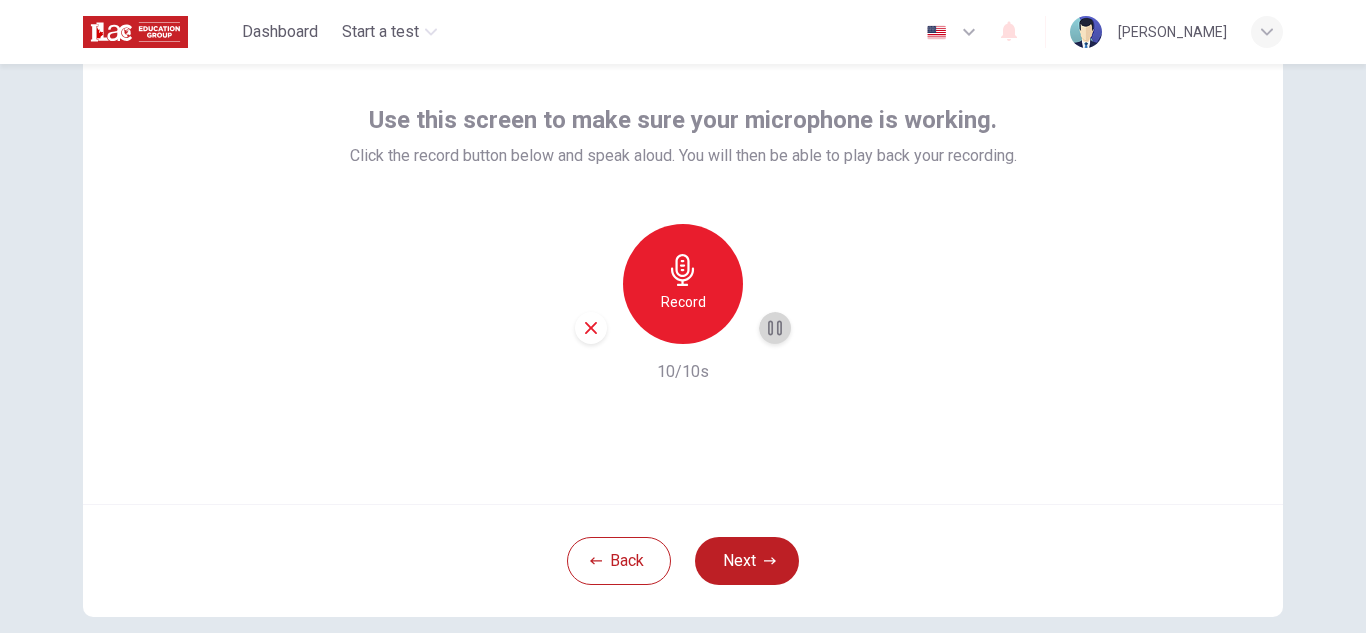 click 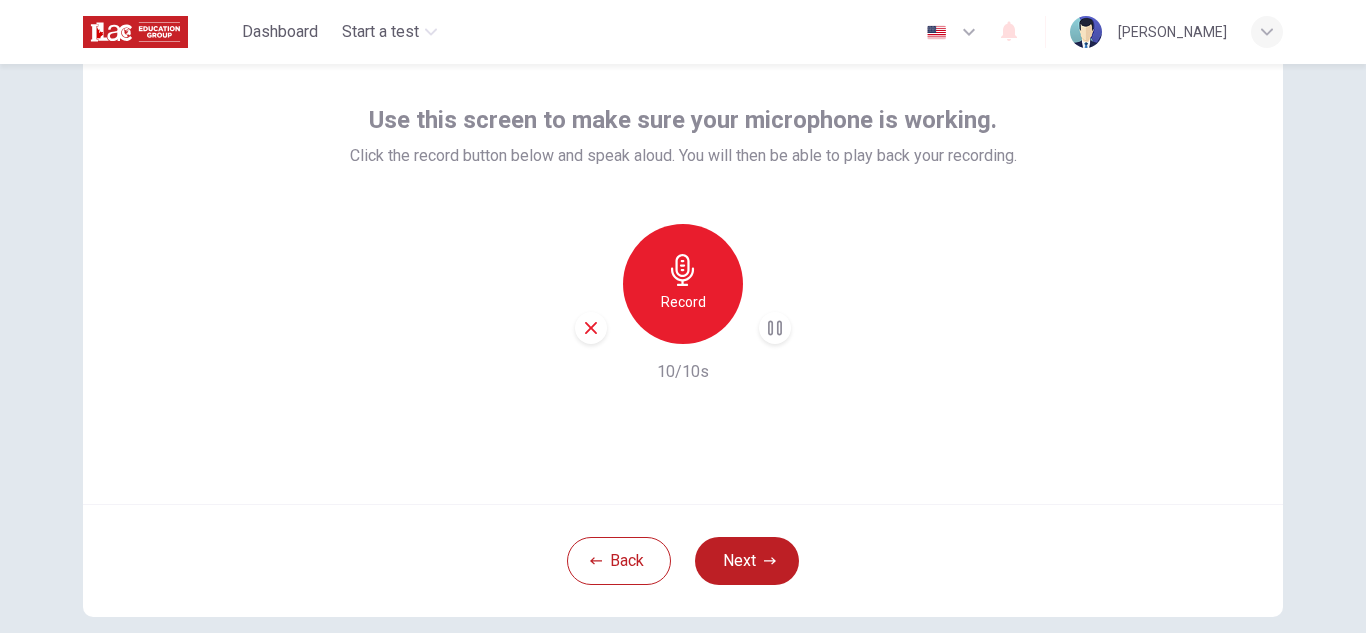 click 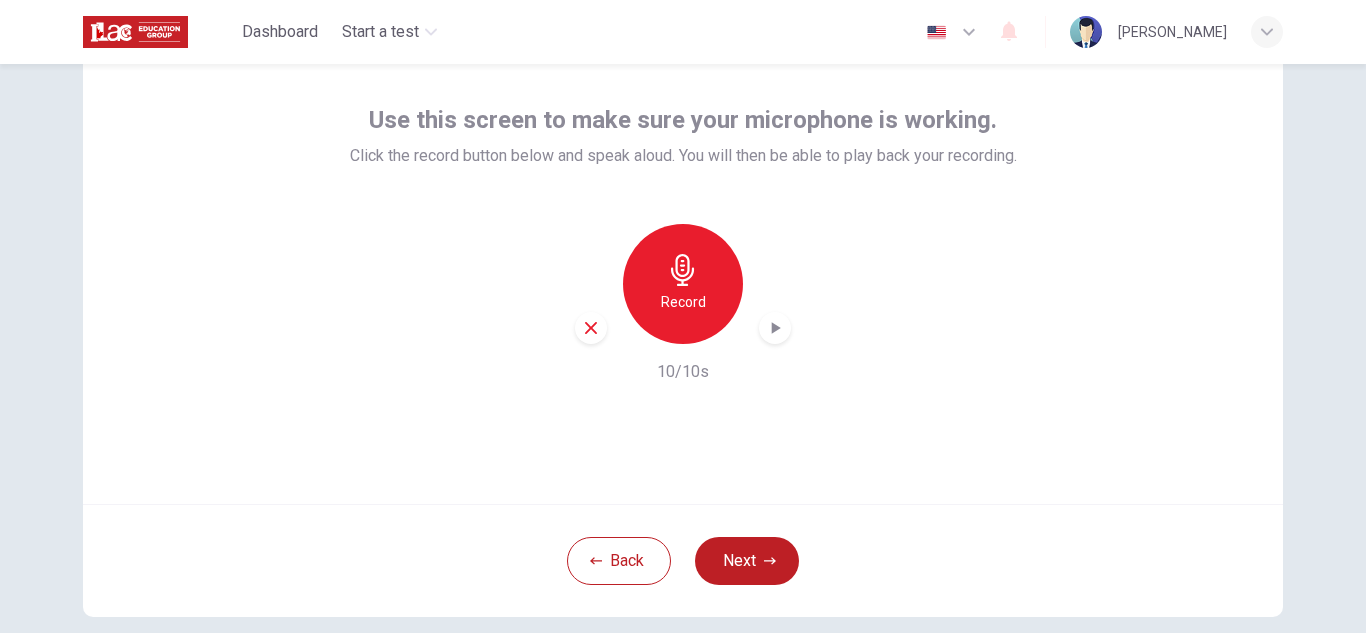 click 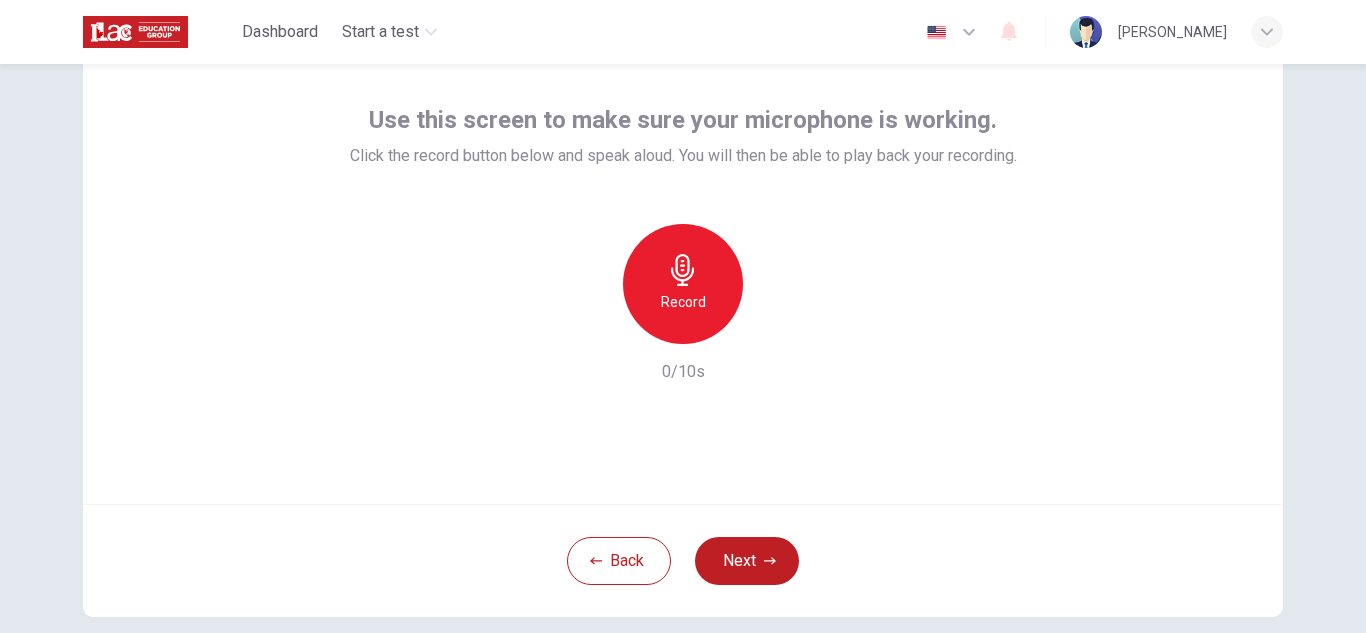 click on "Record" at bounding box center [683, 302] 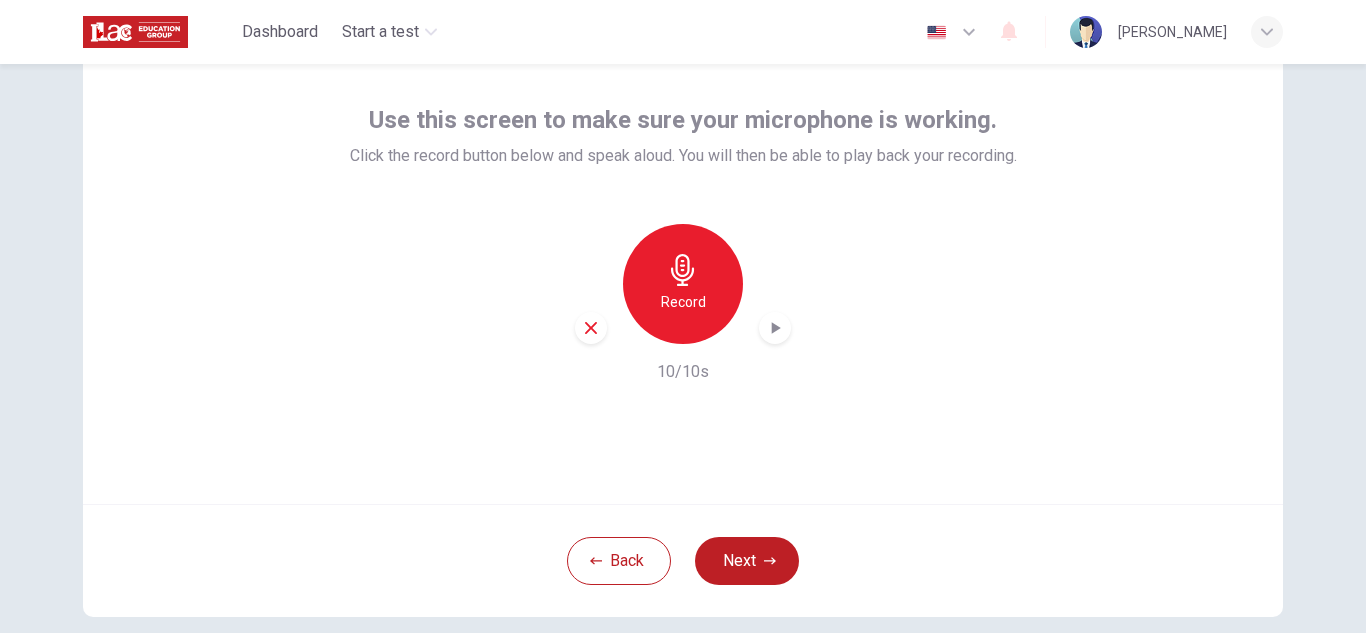 click 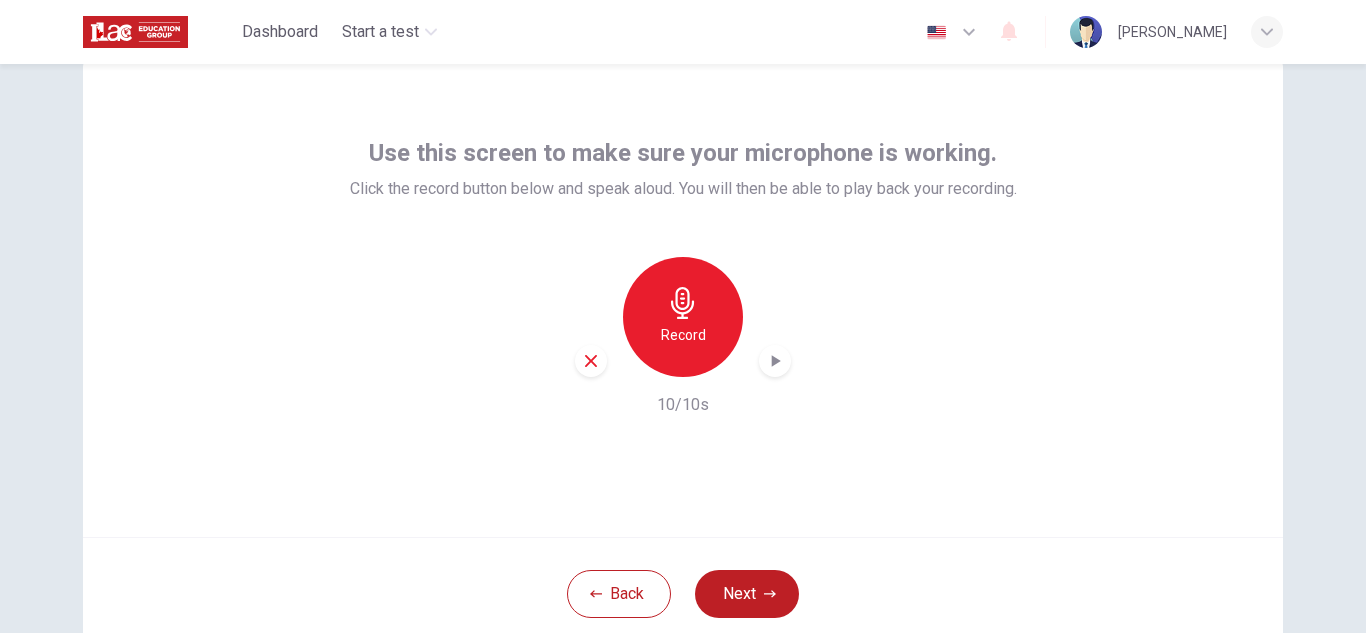 scroll, scrollTop: 200, scrollLeft: 0, axis: vertical 